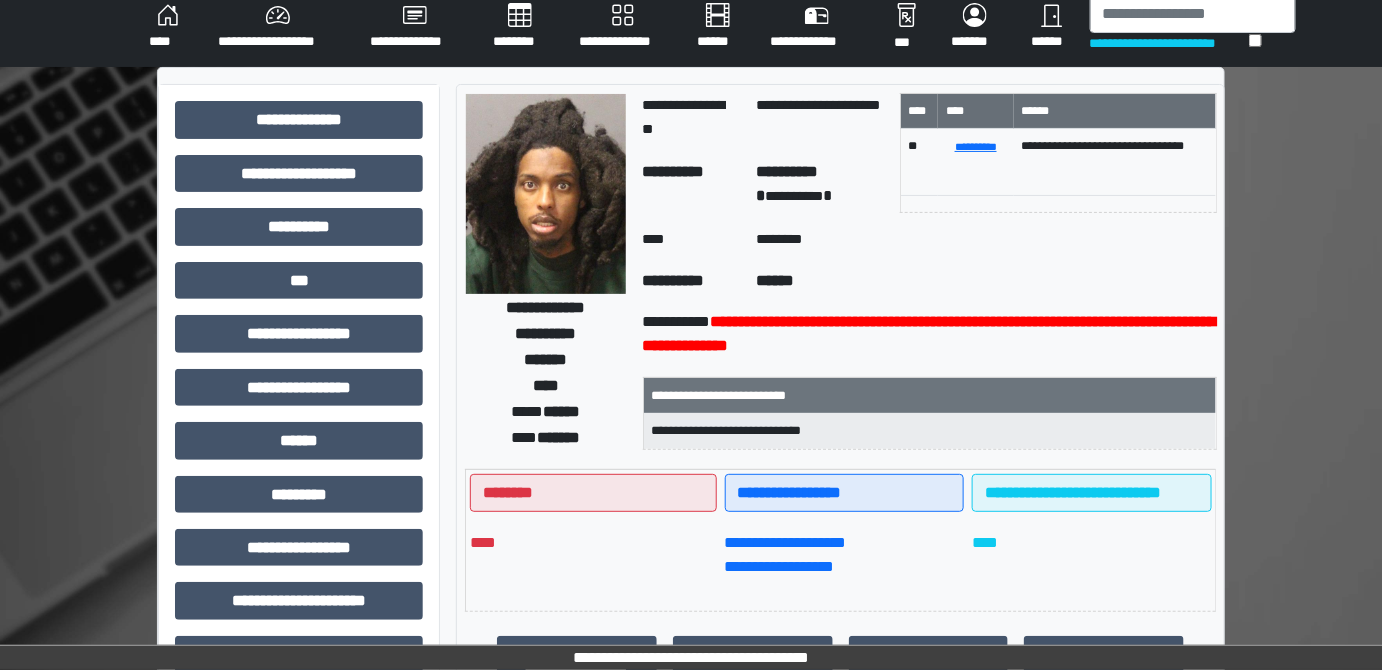 scroll, scrollTop: 0, scrollLeft: 0, axis: both 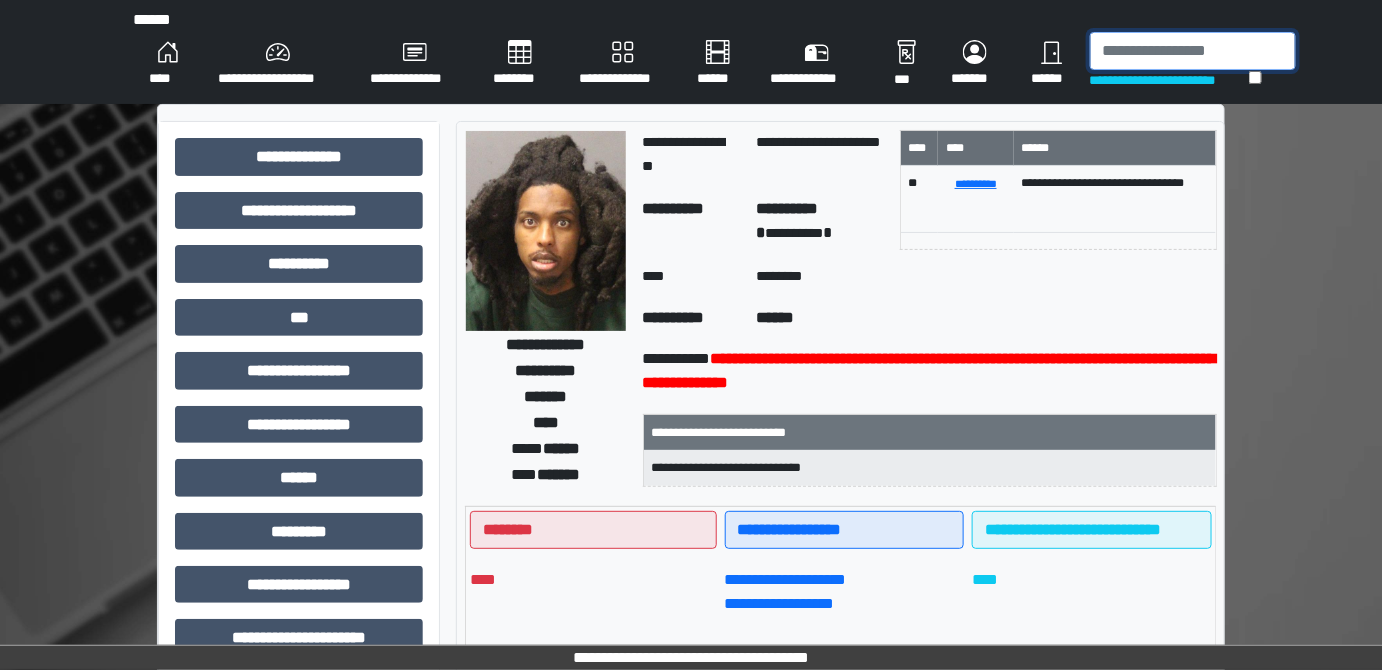 click at bounding box center [1193, 51] 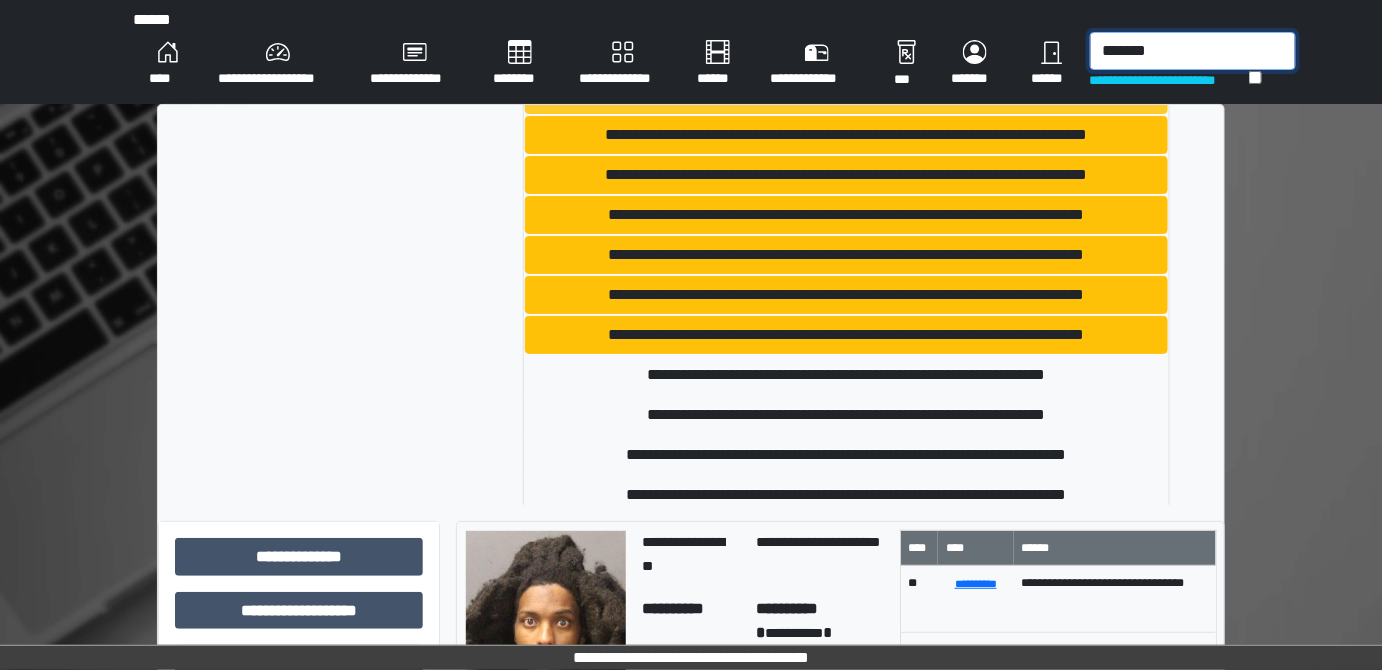 scroll, scrollTop: 328, scrollLeft: 0, axis: vertical 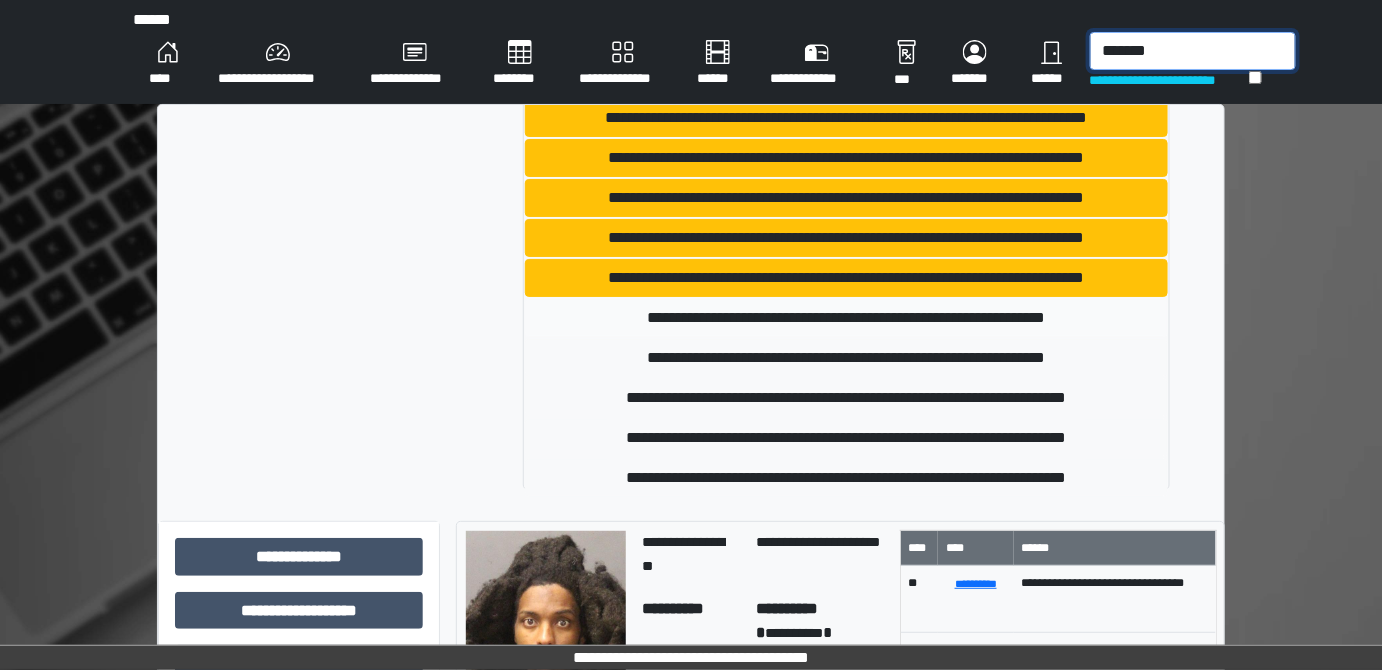 type on "*******" 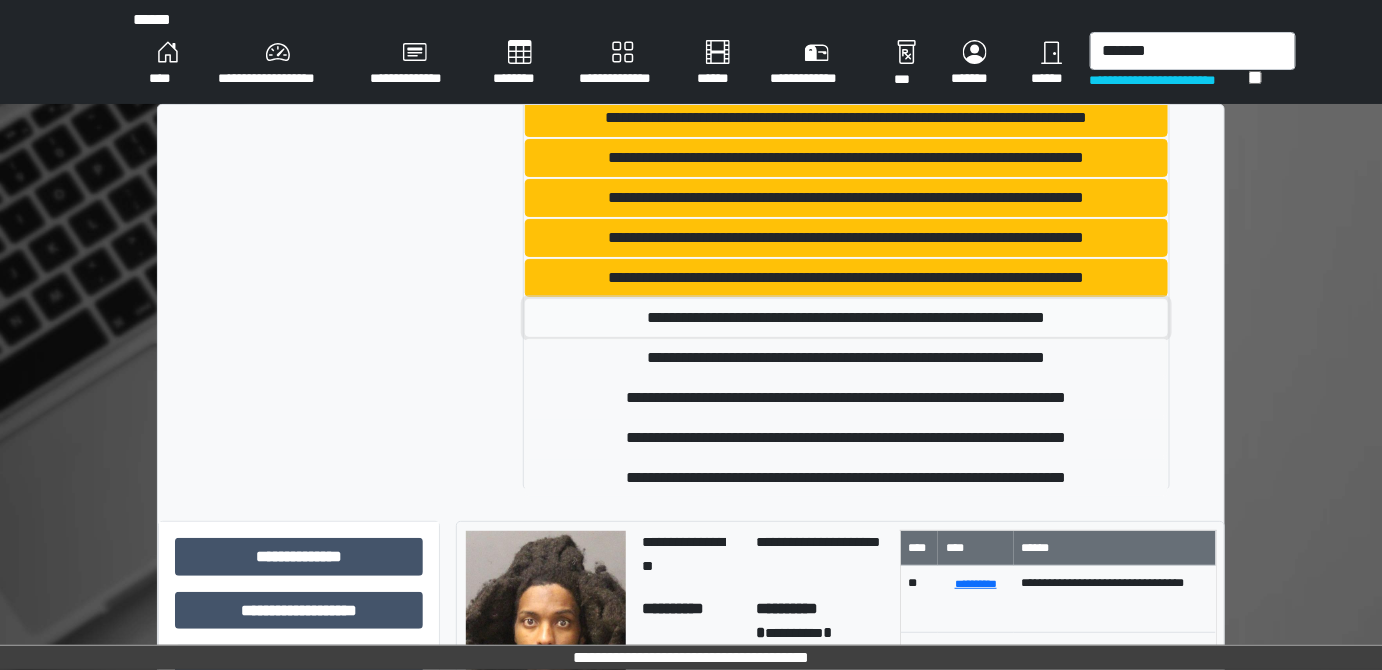 click on "**********" at bounding box center (846, 318) 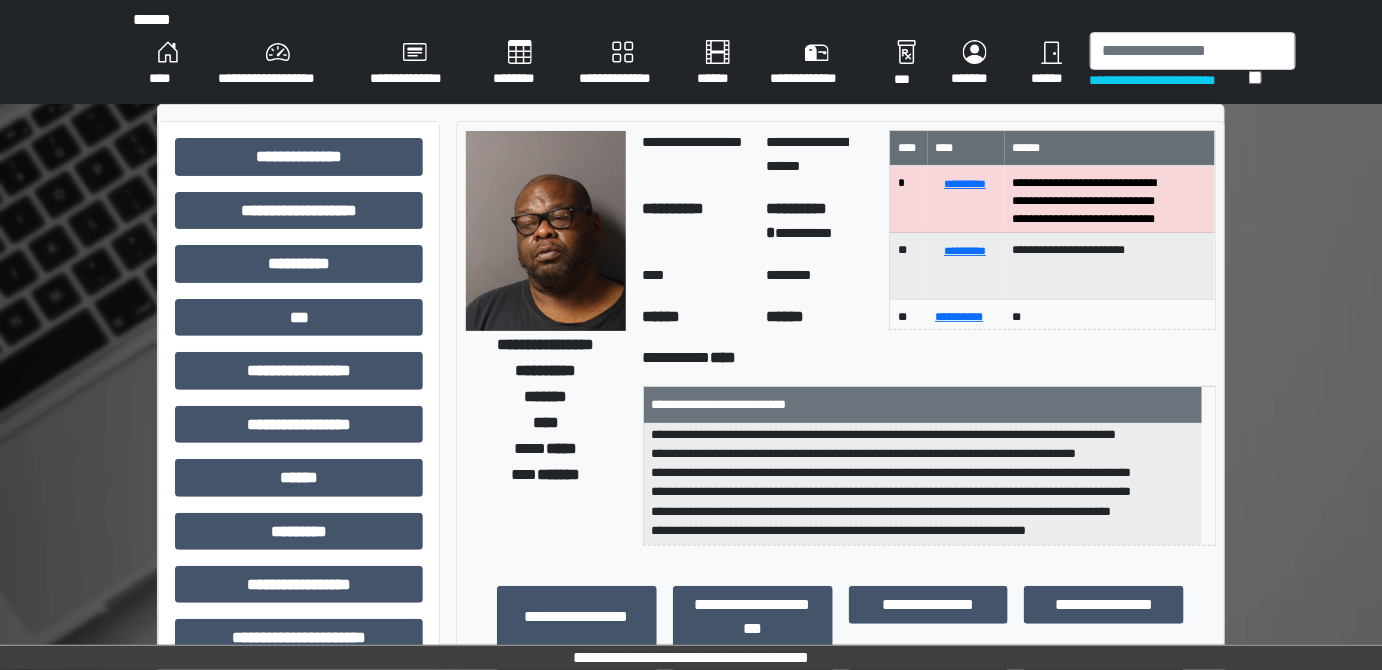 scroll, scrollTop: 274, scrollLeft: 0, axis: vertical 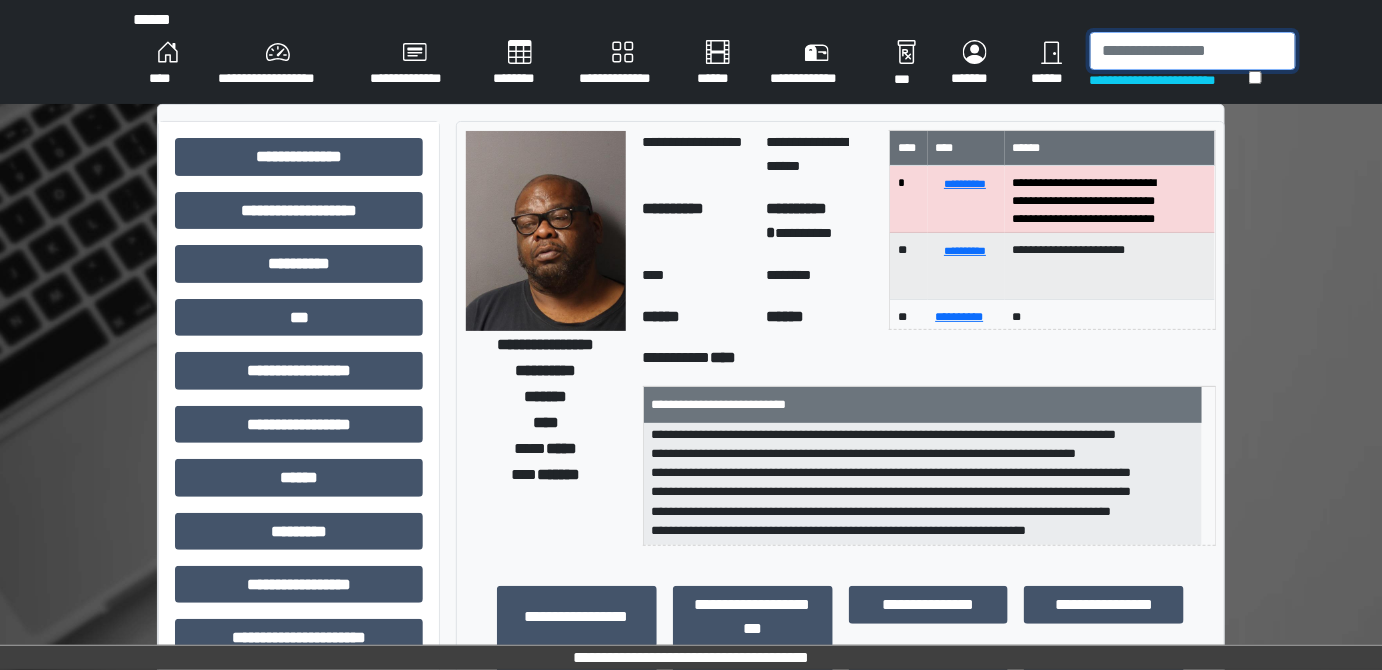 click at bounding box center [1193, 51] 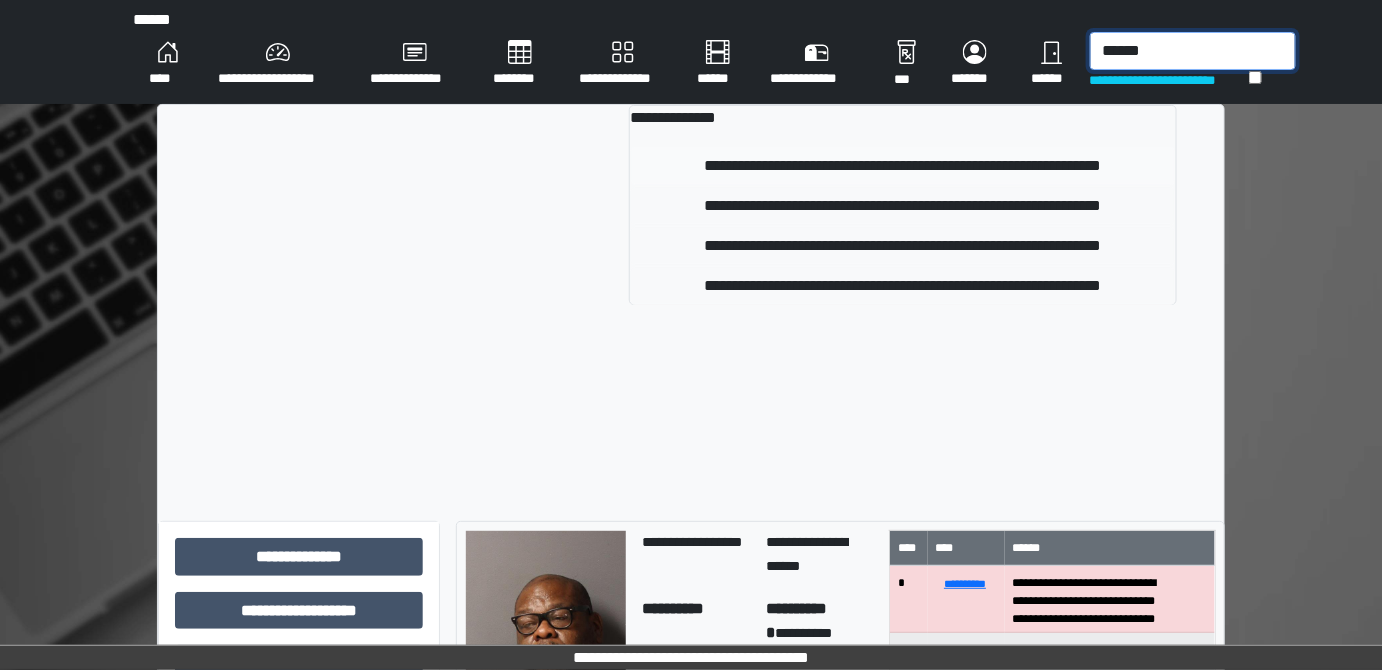 type on "******" 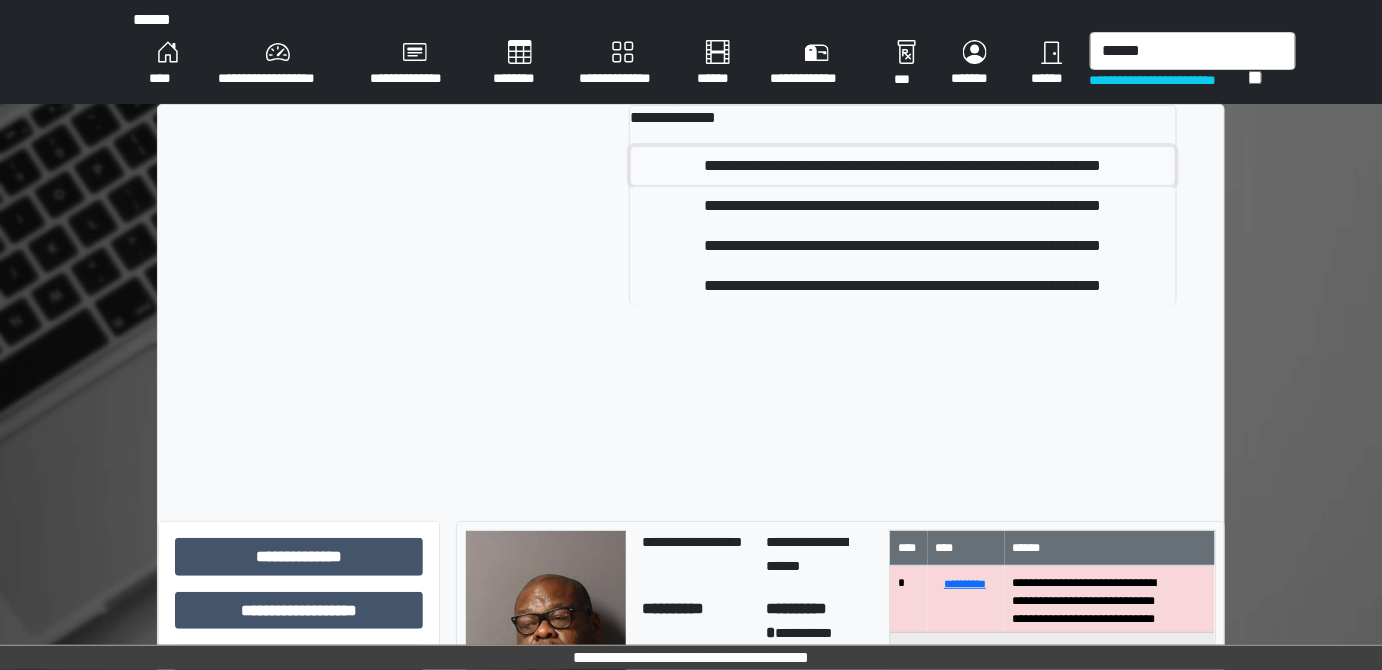 click on "**********" at bounding box center (903, 166) 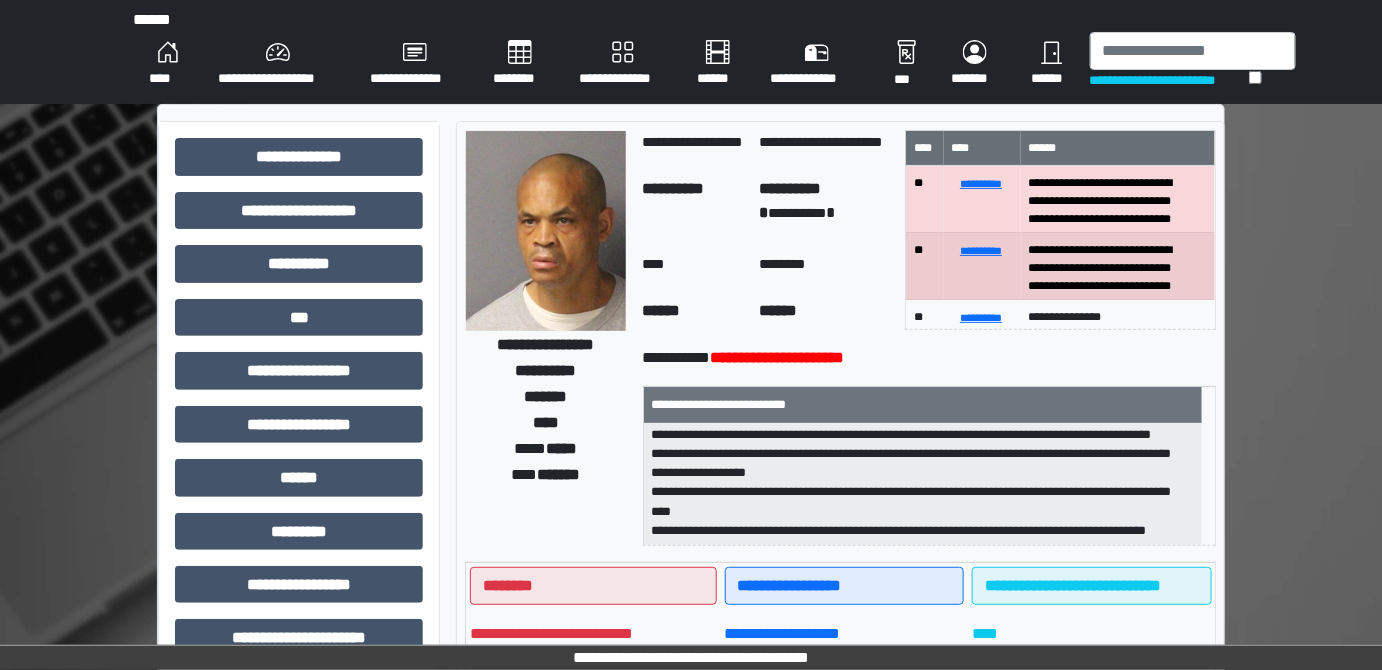 scroll, scrollTop: 63, scrollLeft: 0, axis: vertical 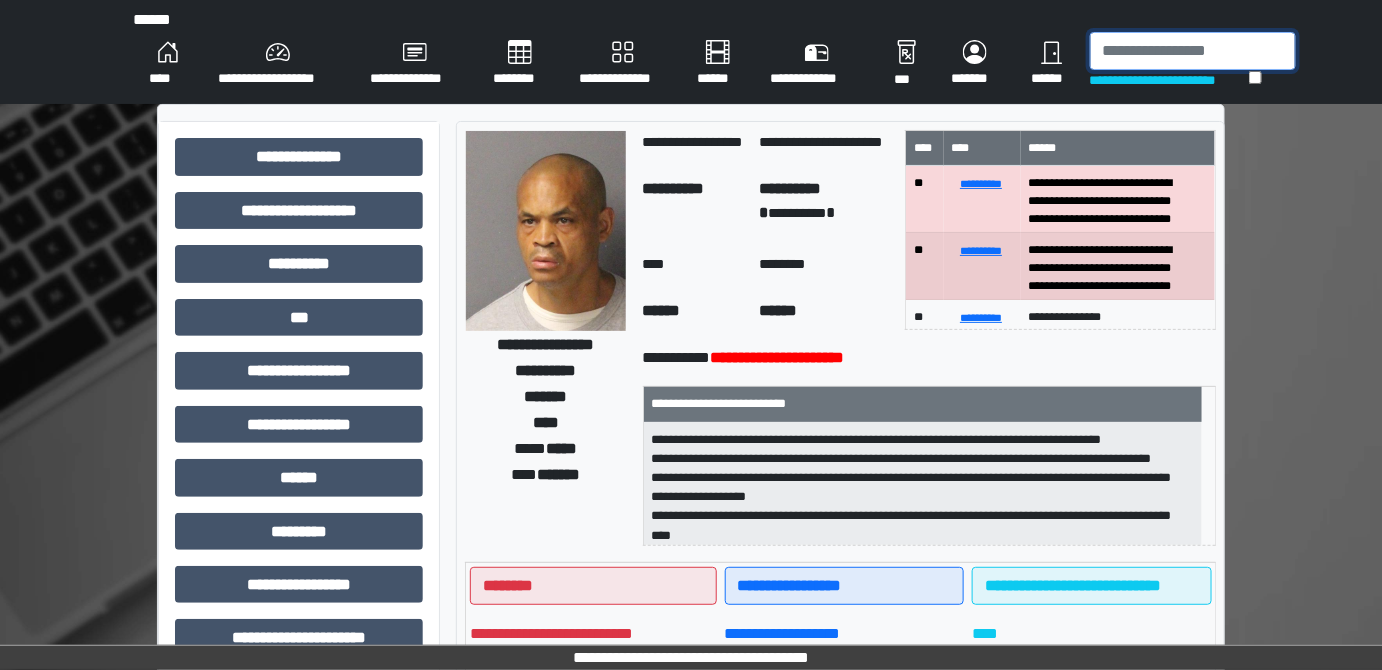 click at bounding box center (1193, 51) 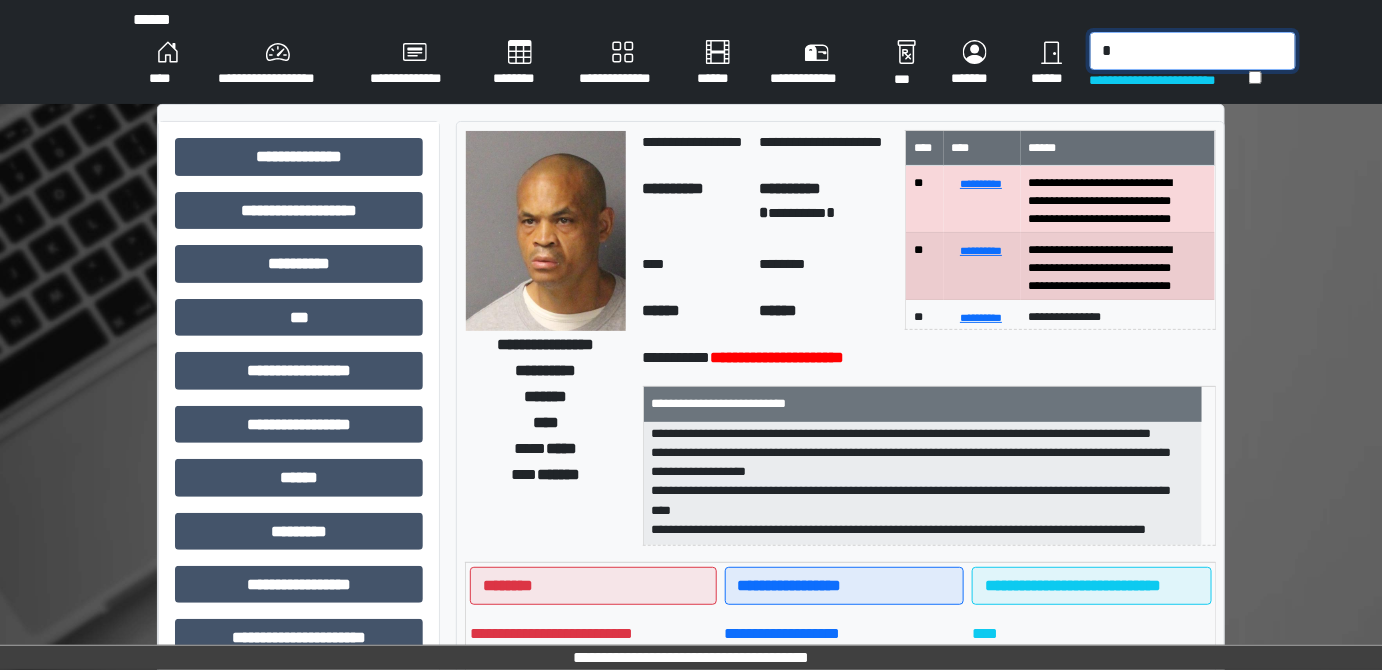 scroll, scrollTop: 63, scrollLeft: 0, axis: vertical 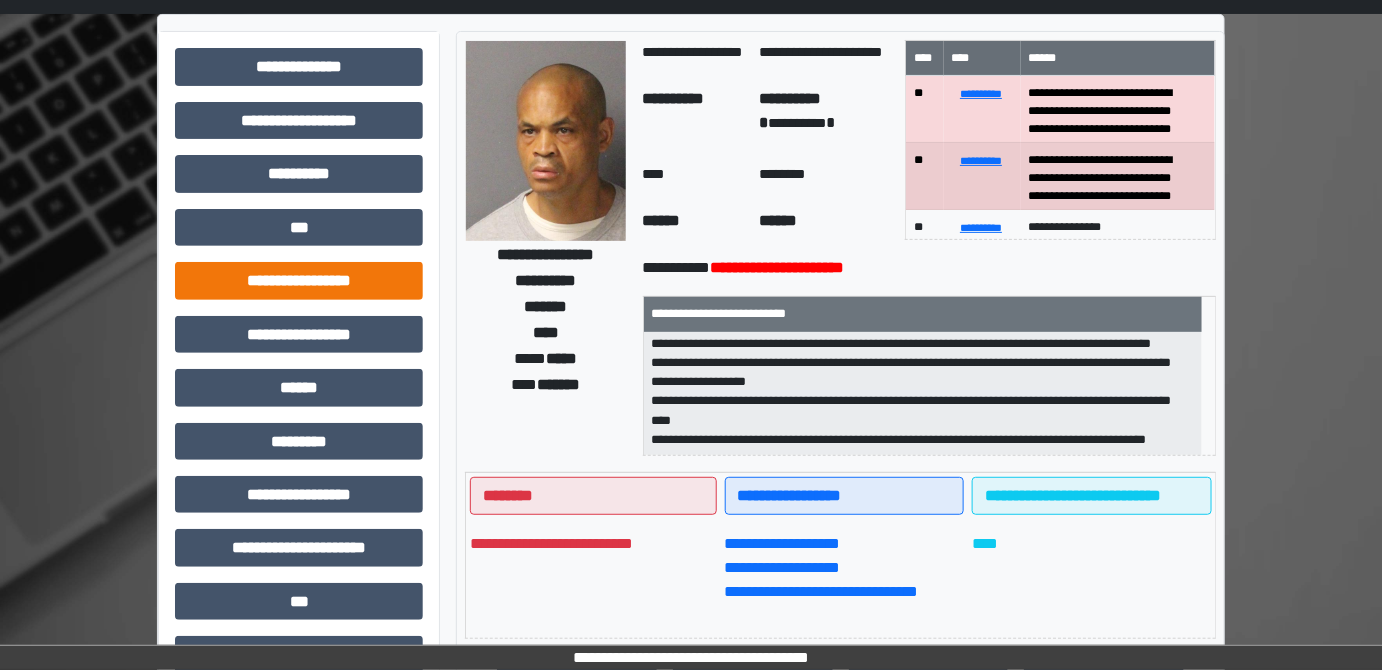 type 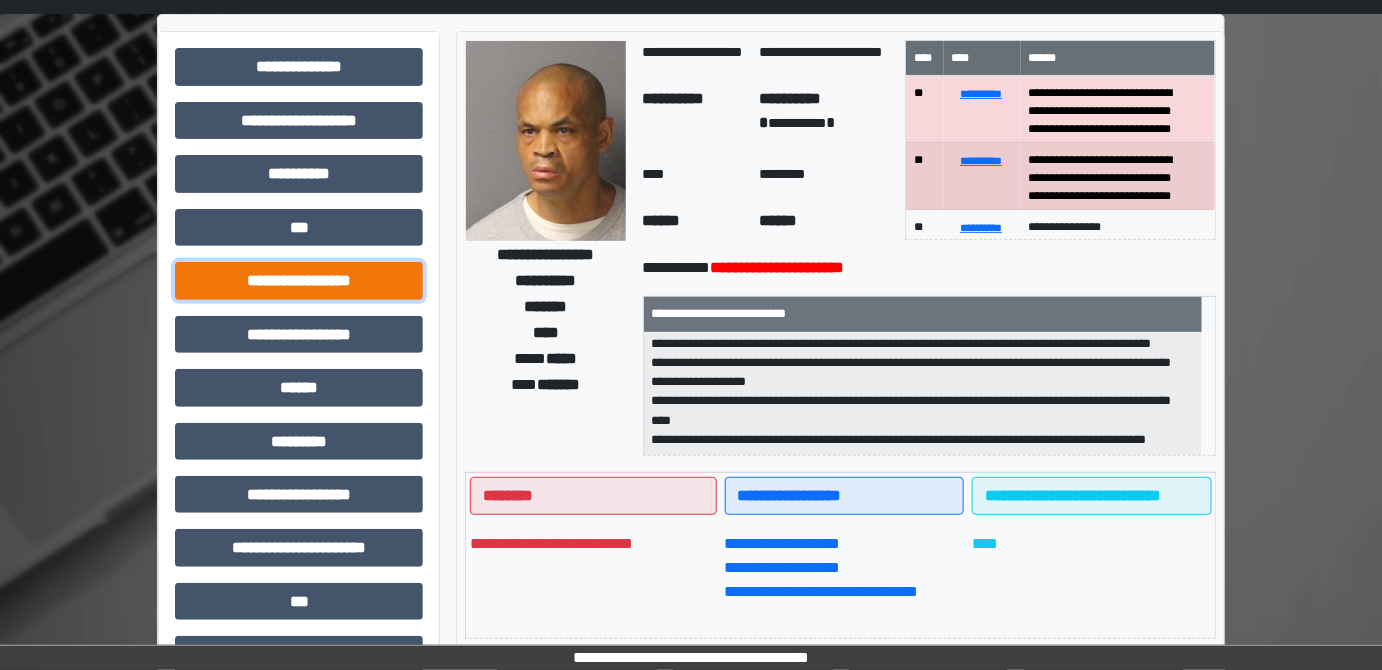 click on "**********" at bounding box center (299, 280) 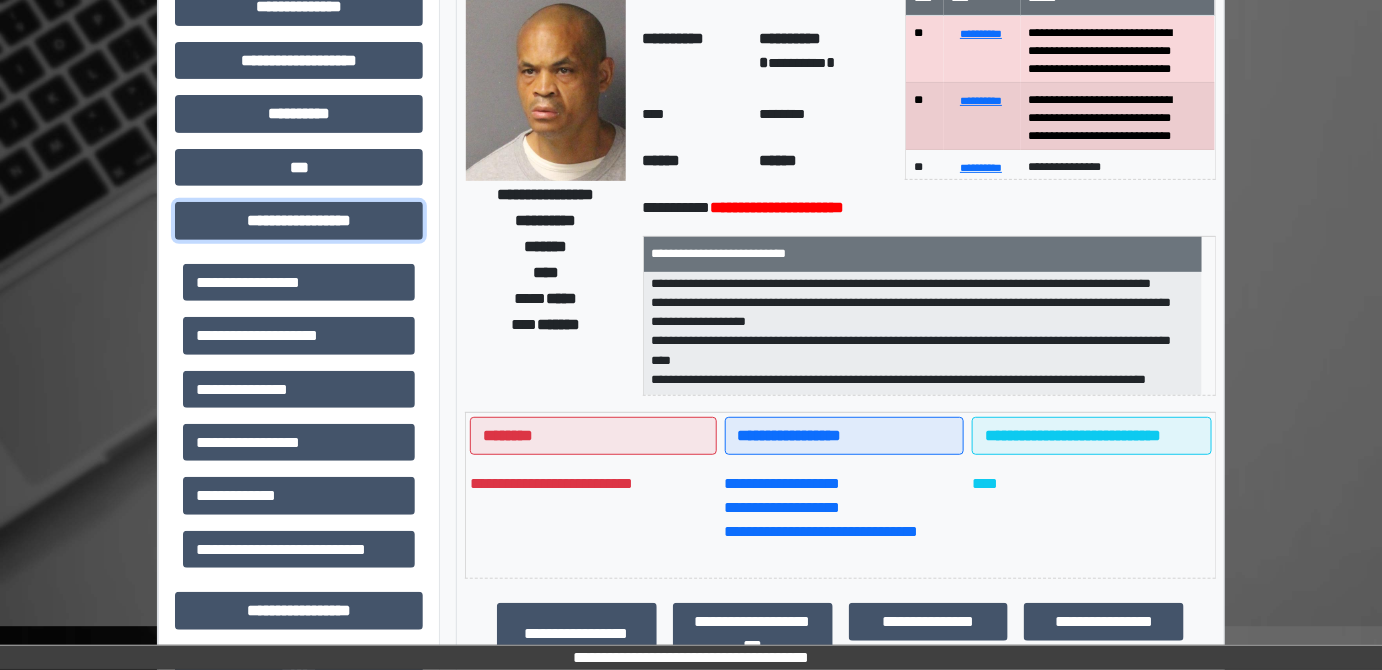 scroll, scrollTop: 181, scrollLeft: 0, axis: vertical 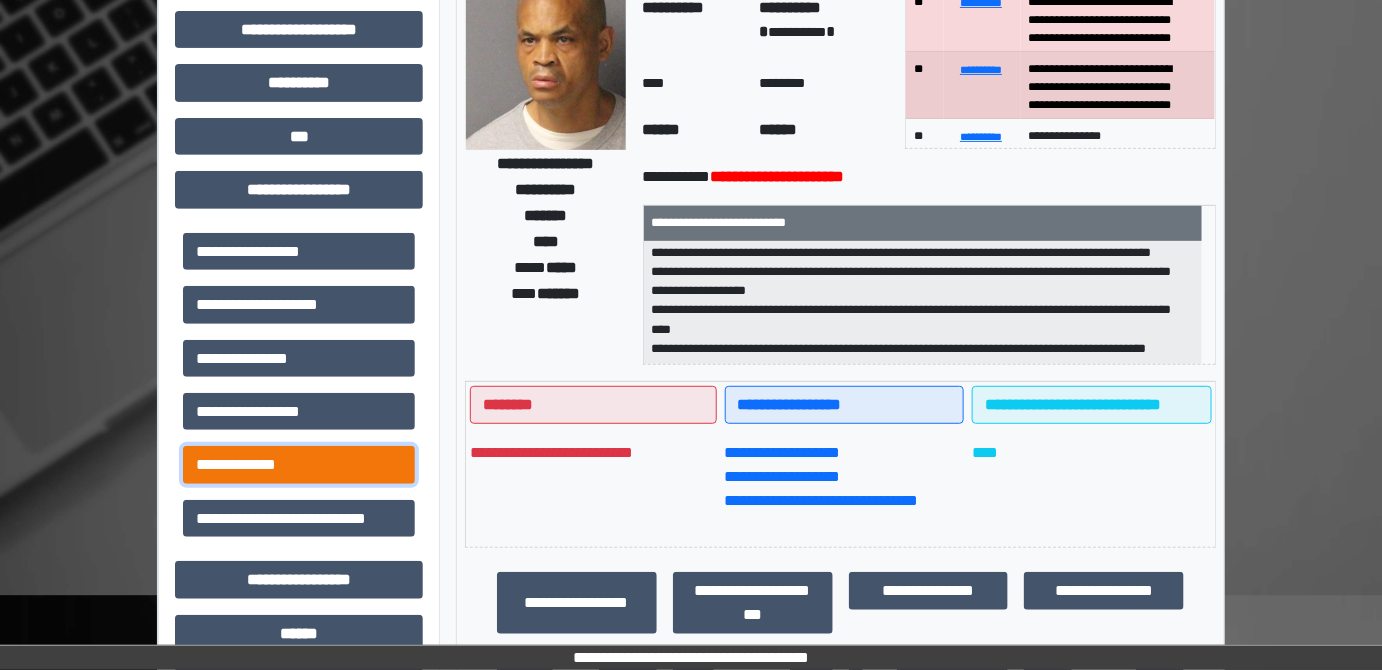 click on "**********" at bounding box center (299, 464) 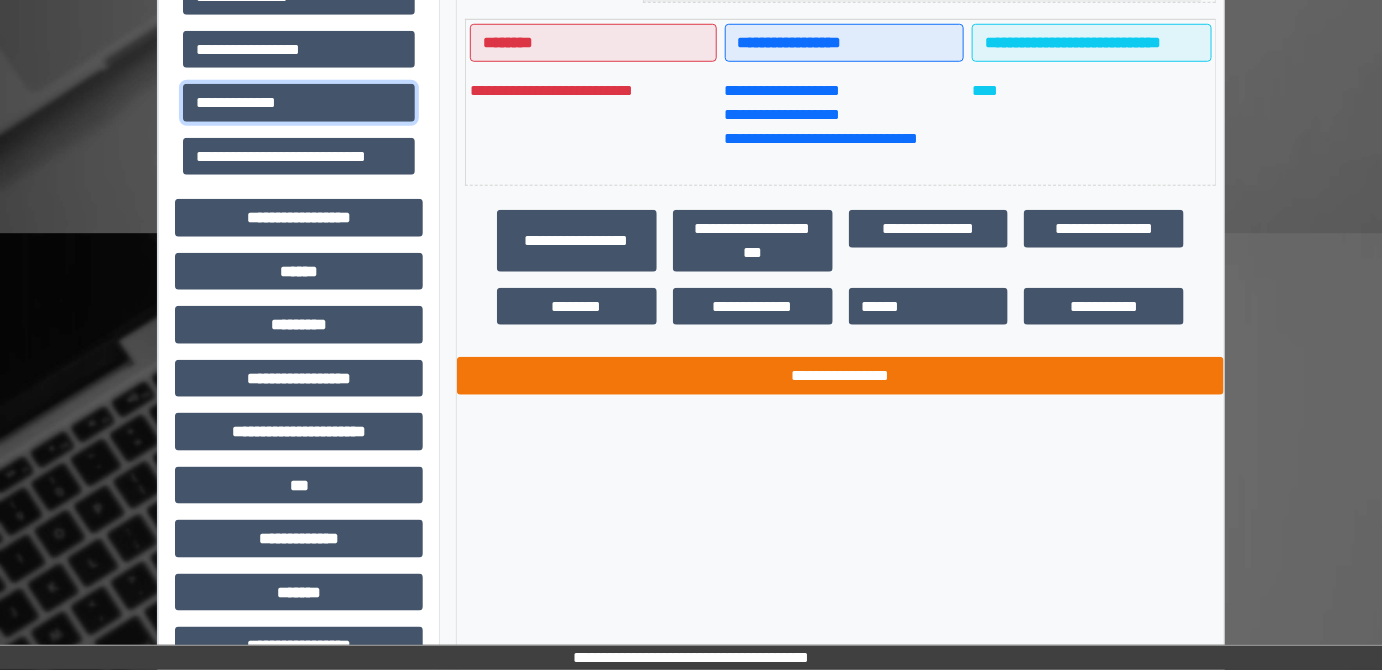 scroll, scrollTop: 545, scrollLeft: 0, axis: vertical 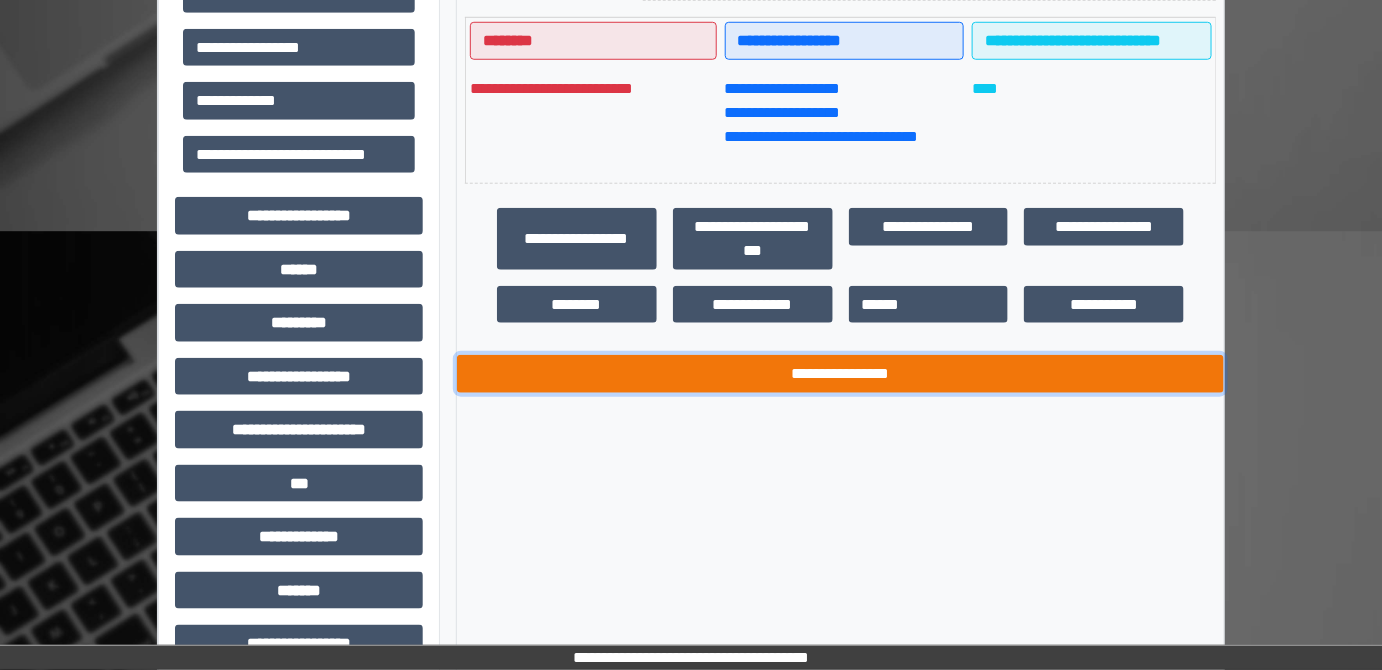 click on "**********" at bounding box center [841, 373] 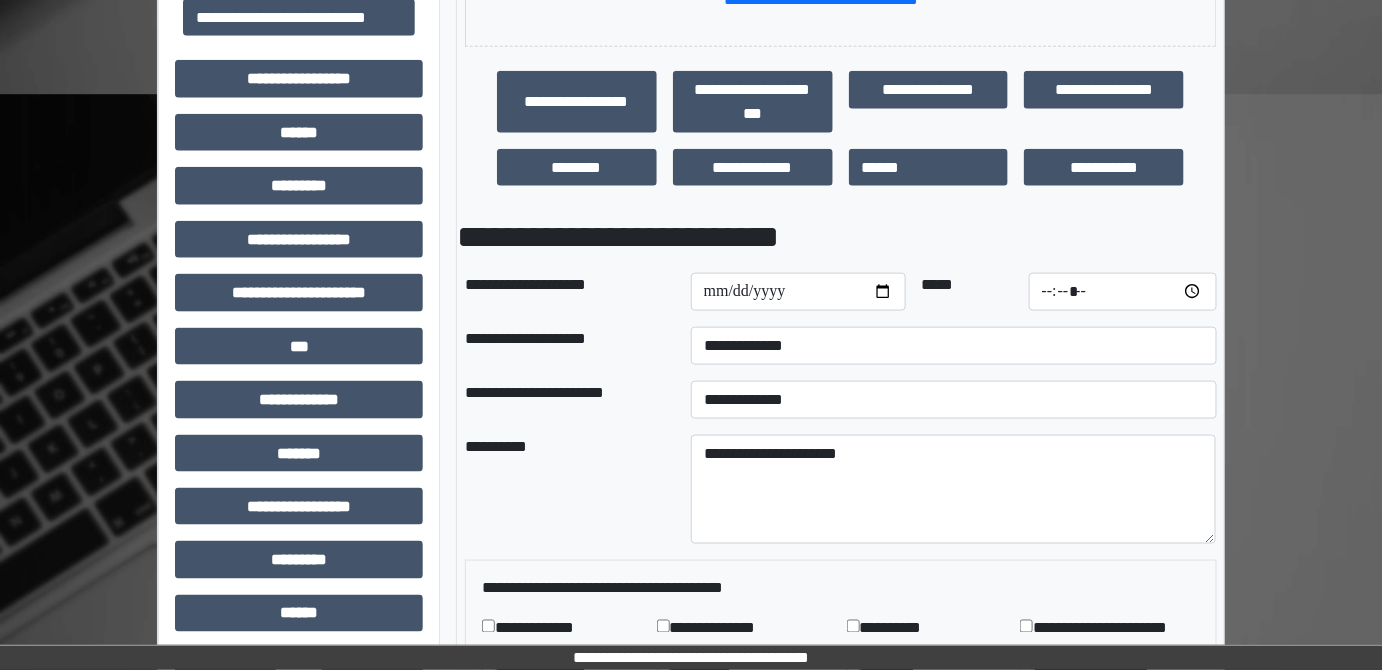 scroll, scrollTop: 727, scrollLeft: 0, axis: vertical 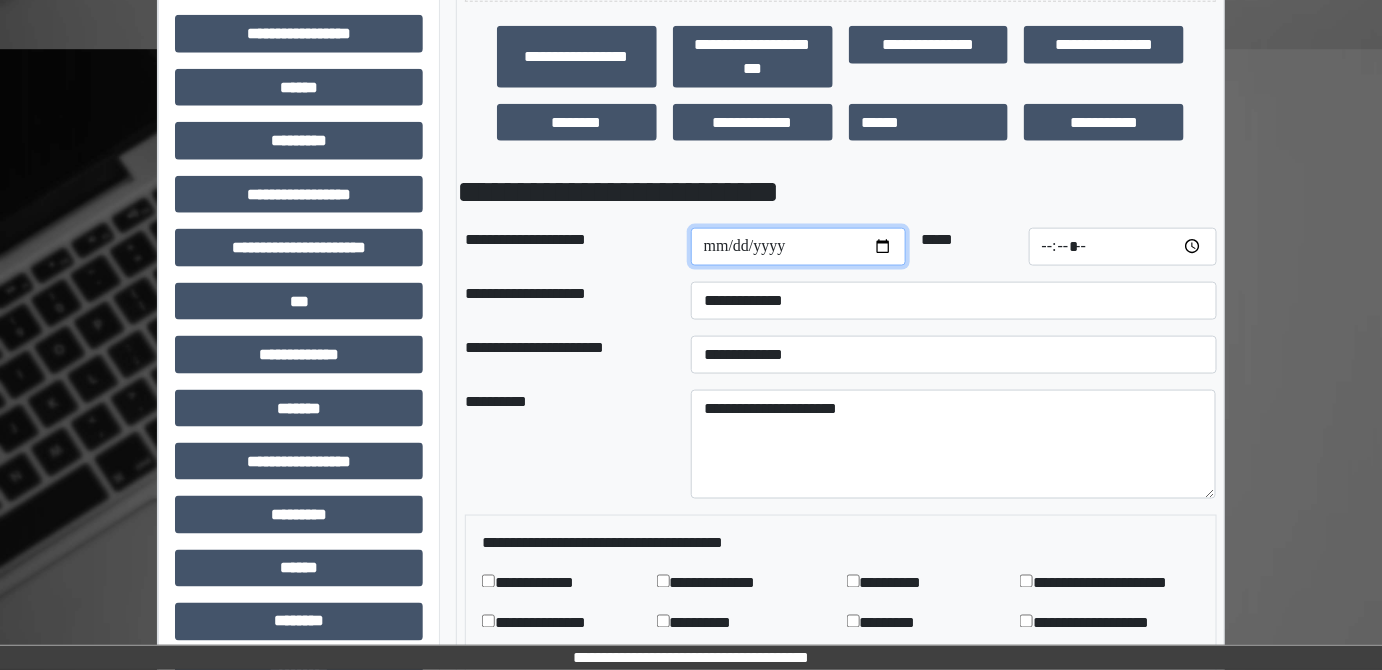 click at bounding box center (798, 247) 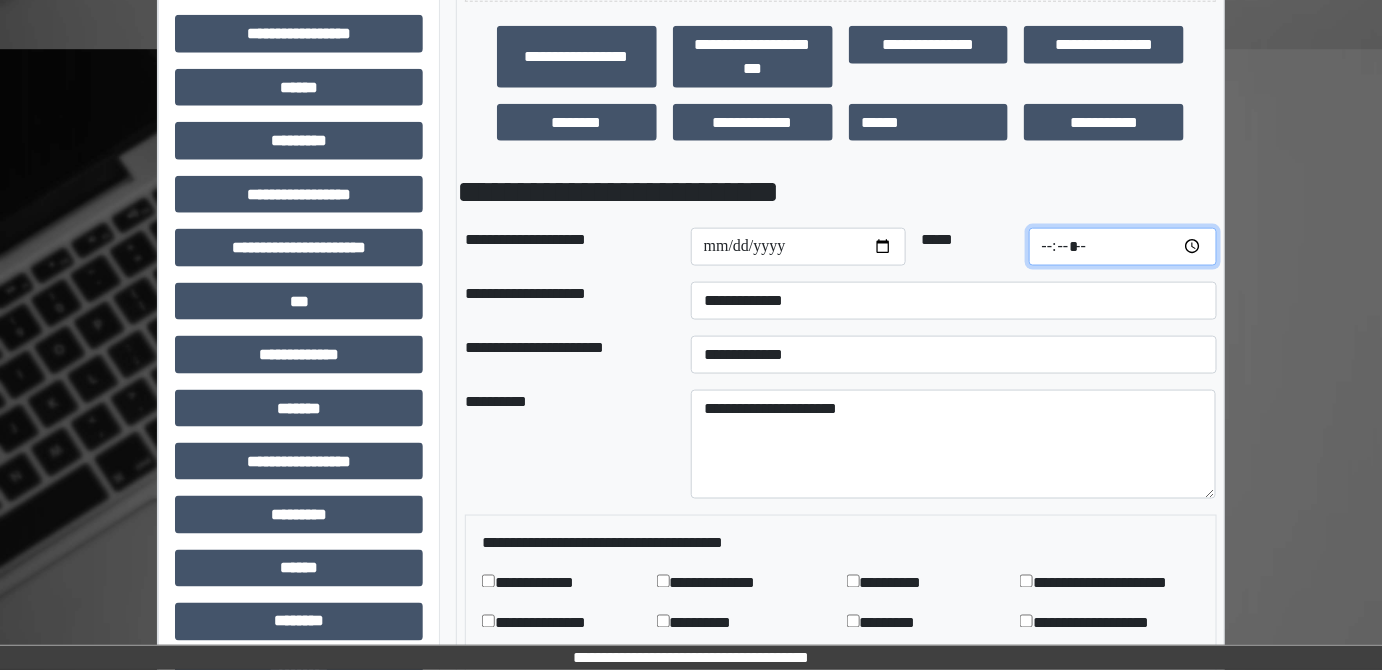 click at bounding box center [1123, 247] 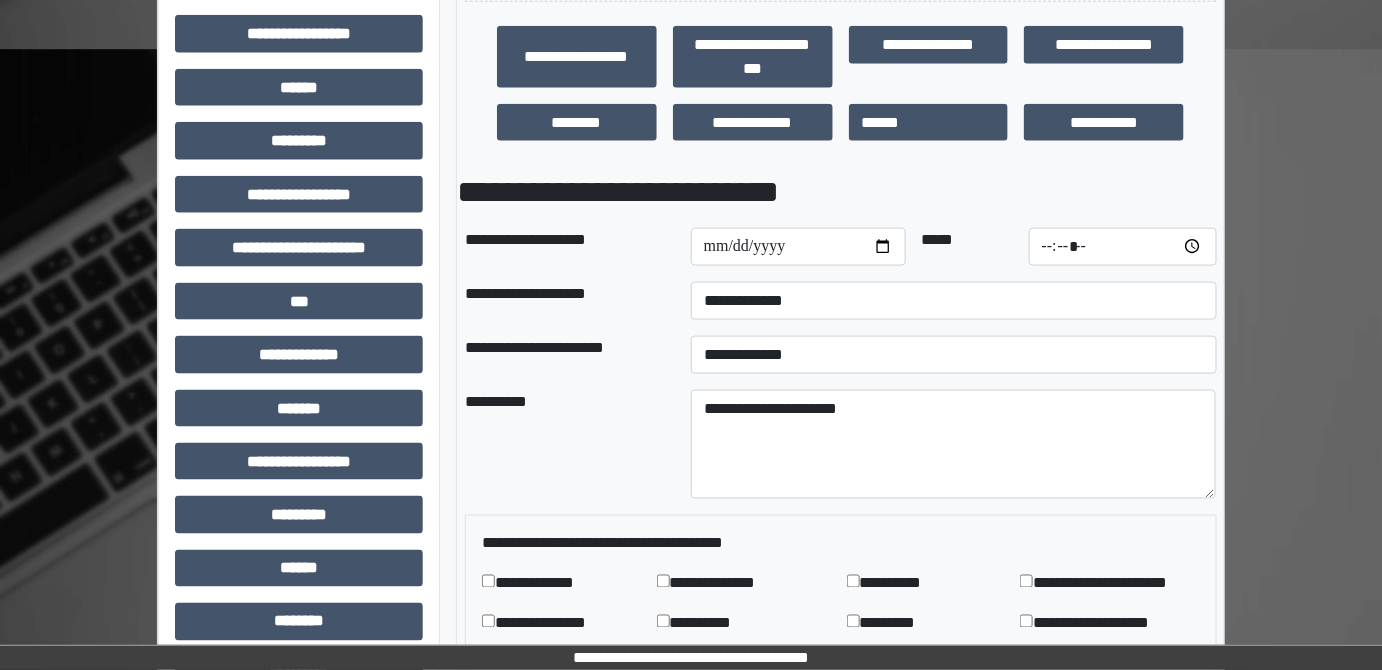 type on "*****" 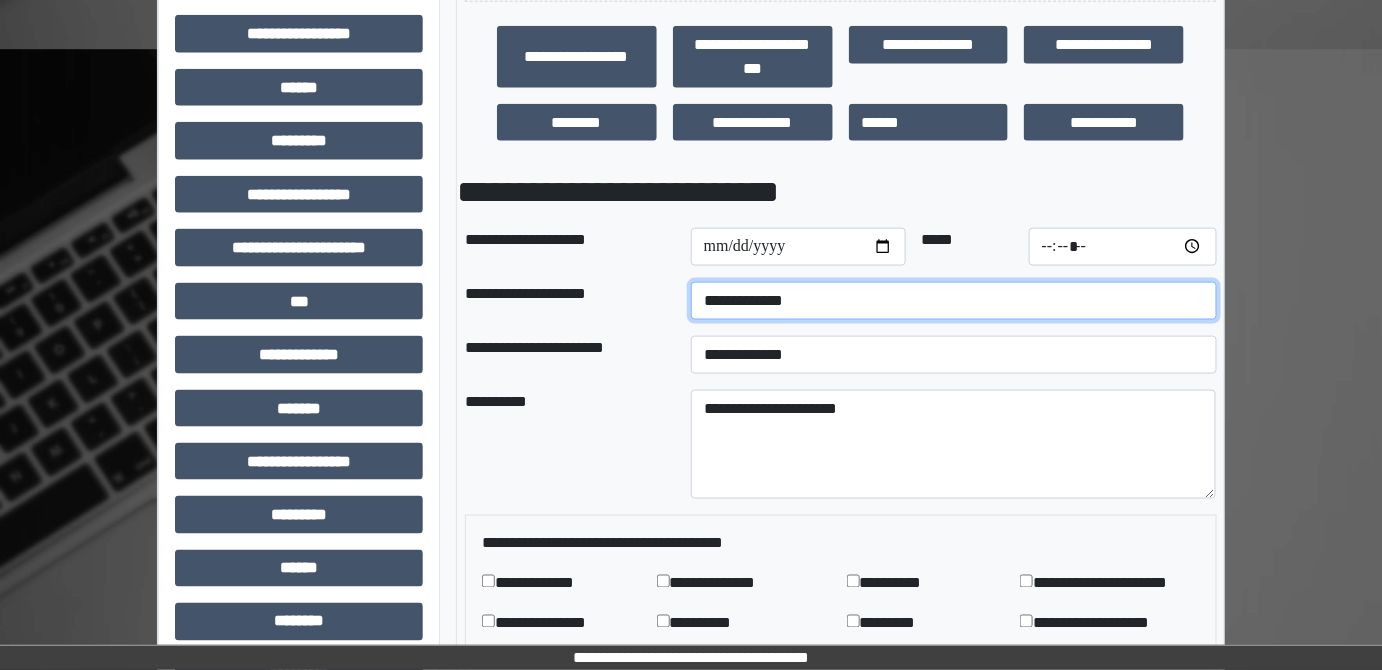 click on "**********" at bounding box center (954, 301) 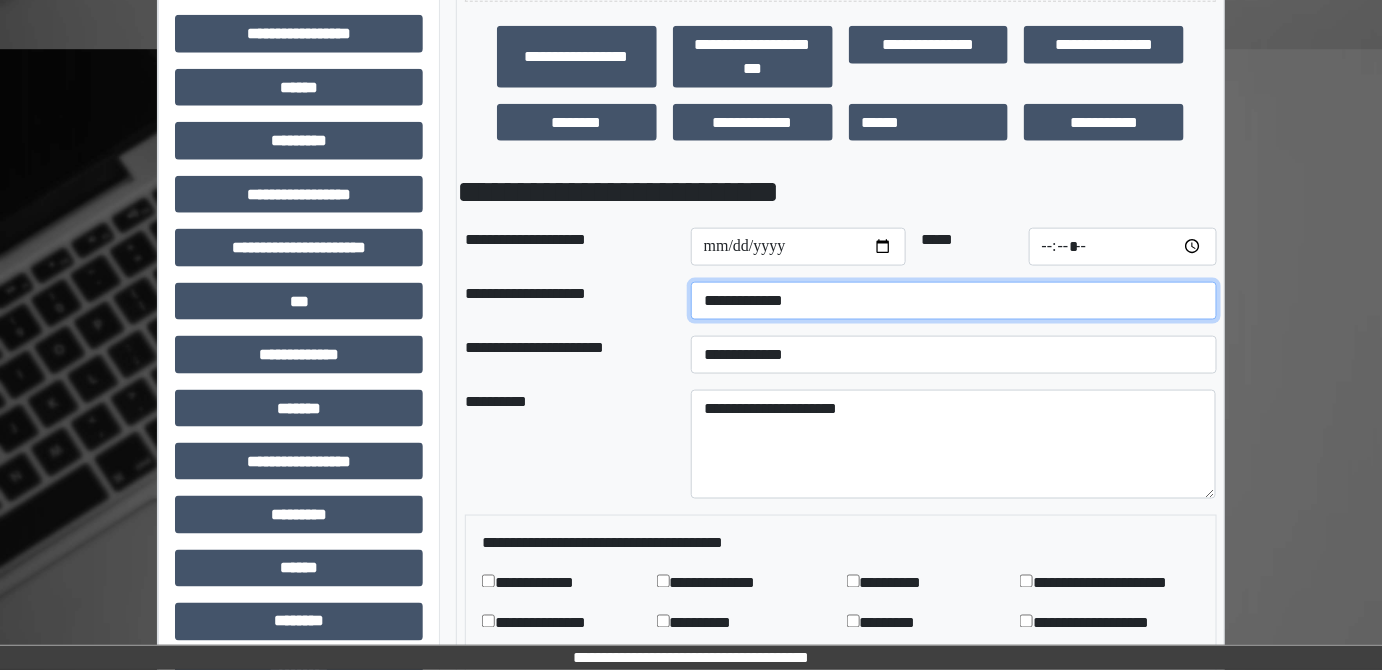 select on "****" 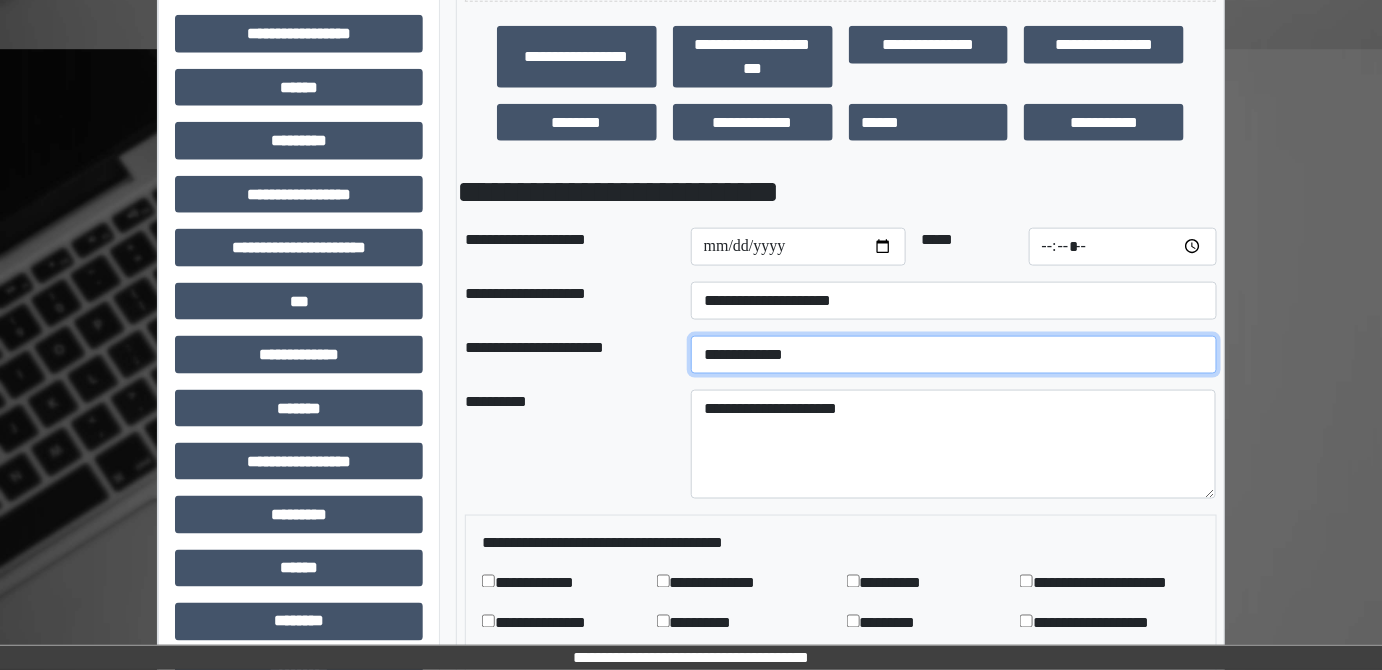 click on "**********" at bounding box center (954, 355) 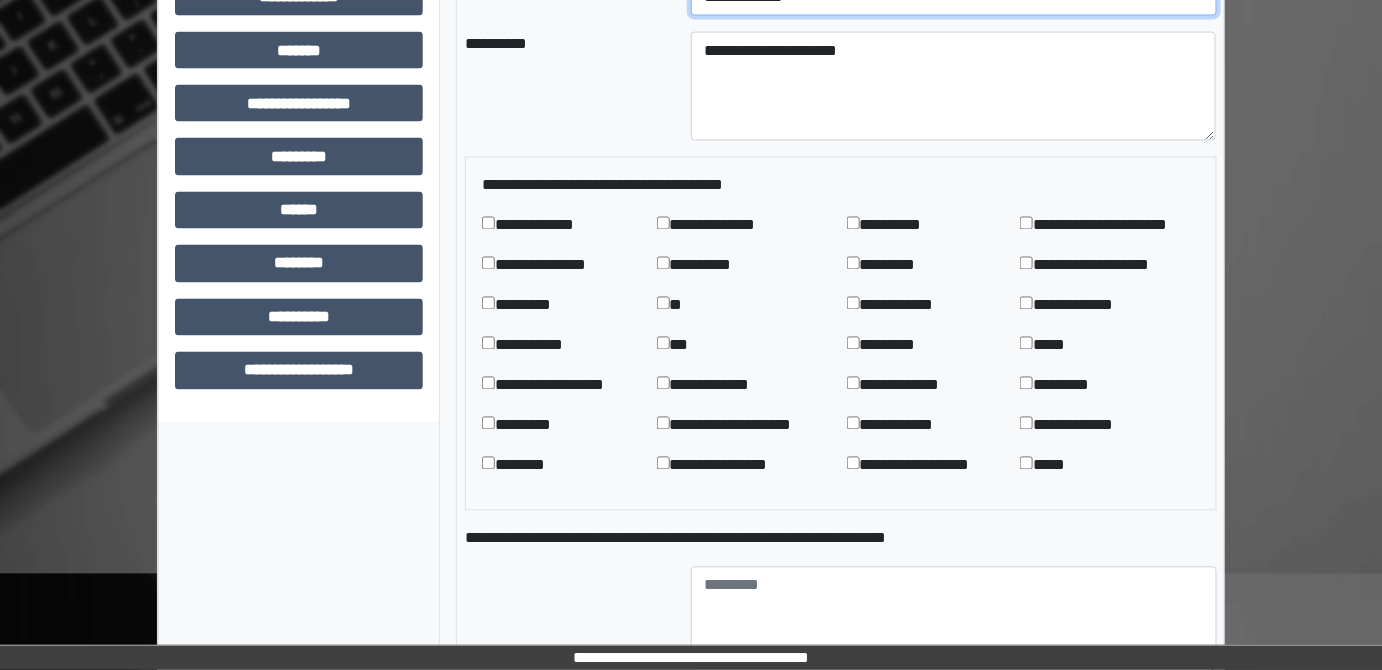 scroll, scrollTop: 1090, scrollLeft: 0, axis: vertical 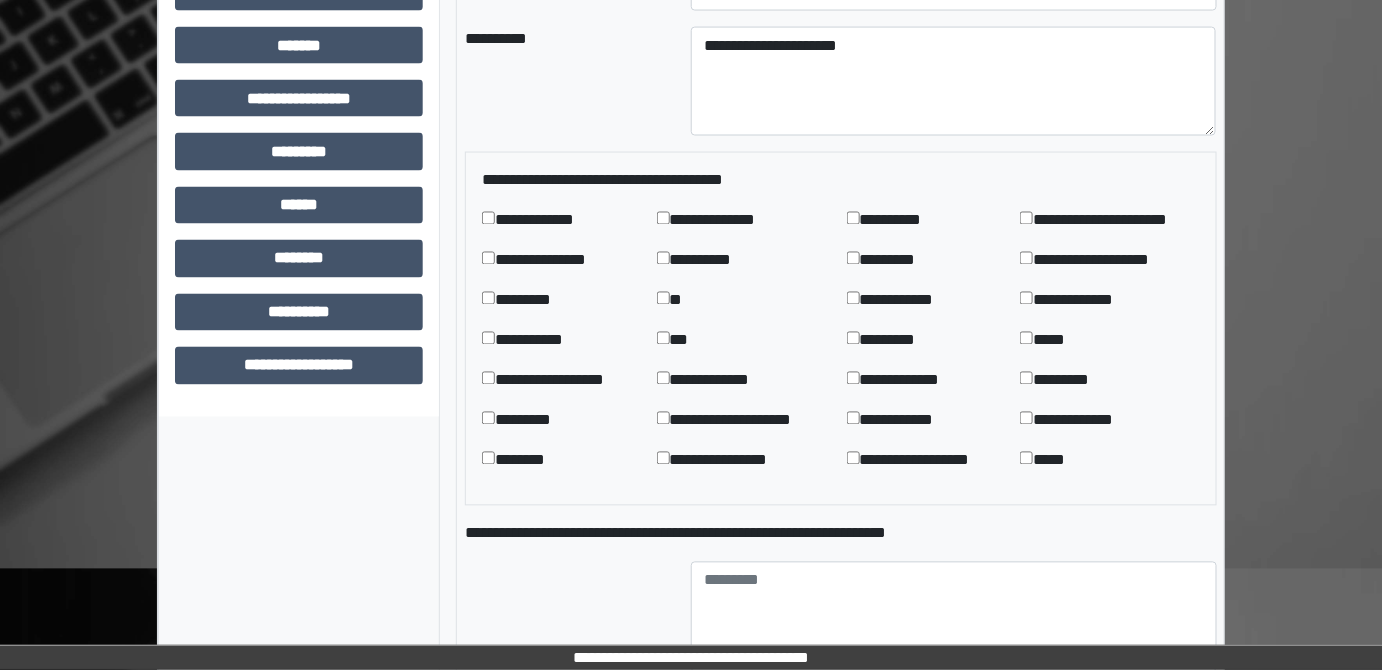 click on "*********" at bounding box center [903, 341] 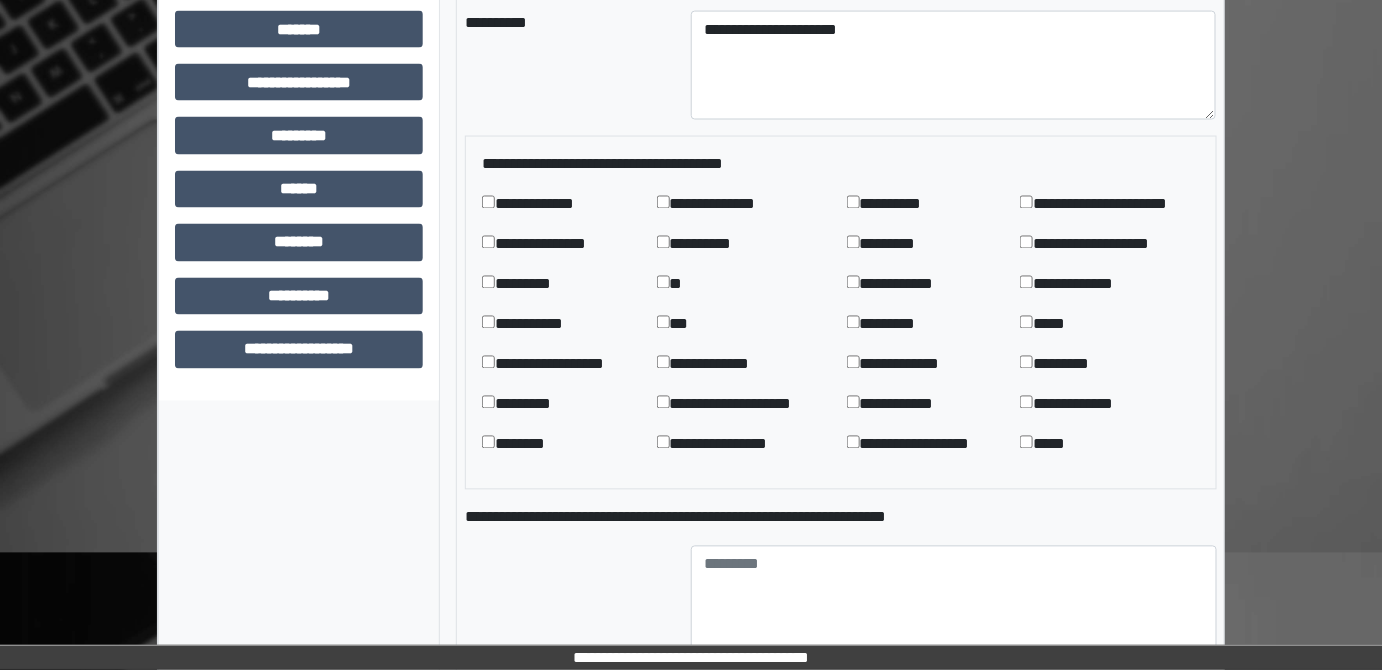 scroll, scrollTop: 1378, scrollLeft: 0, axis: vertical 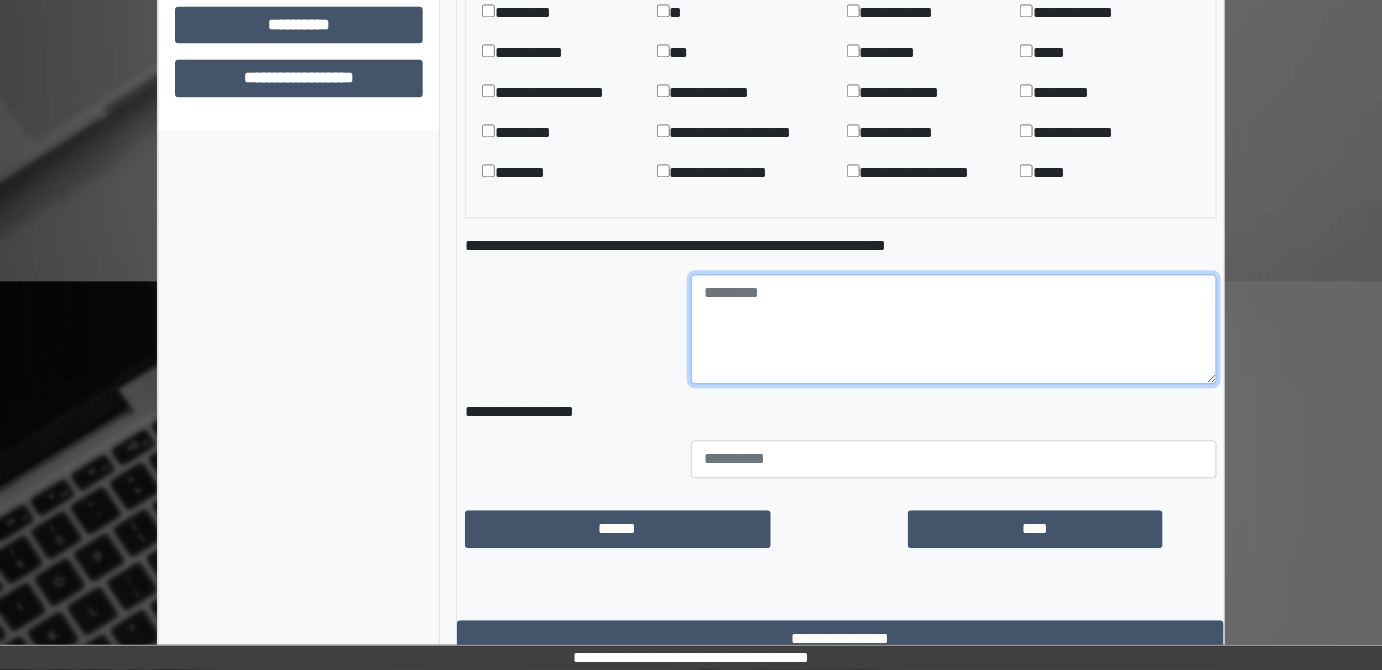 click at bounding box center [954, 329] 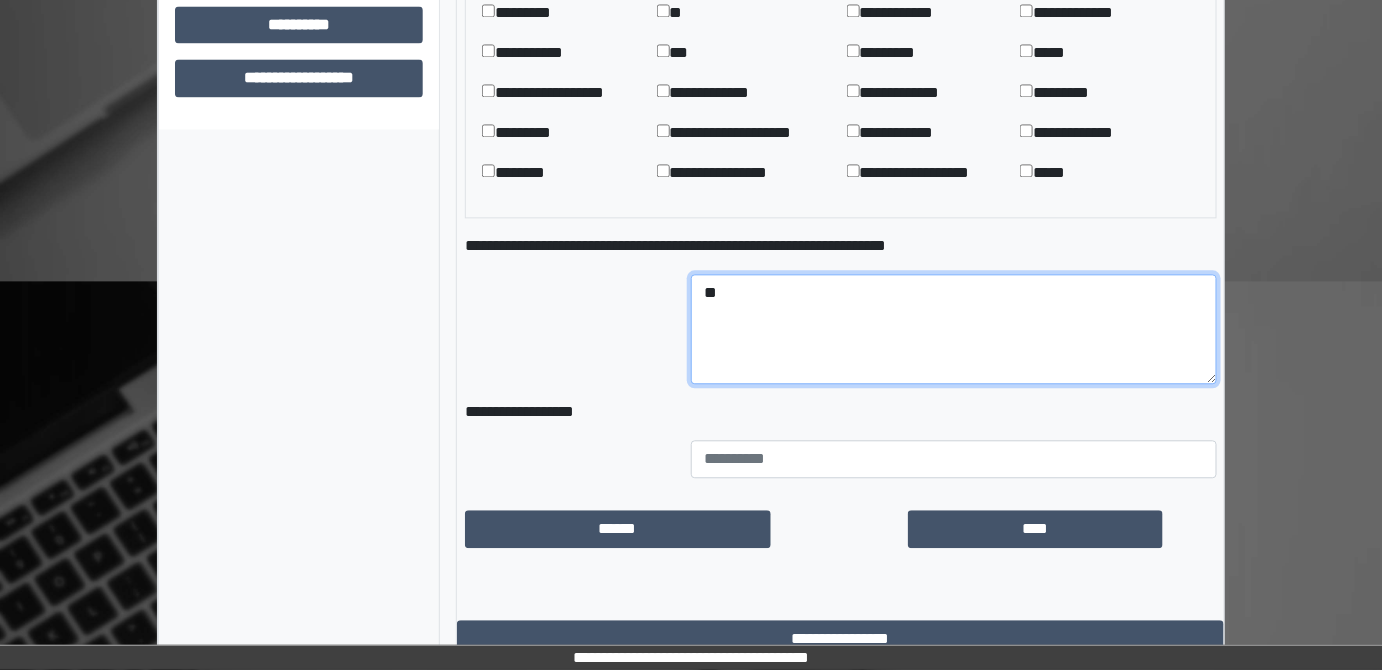 drag, startPoint x: 930, startPoint y: 325, endPoint x: 642, endPoint y: 248, distance: 298.11575 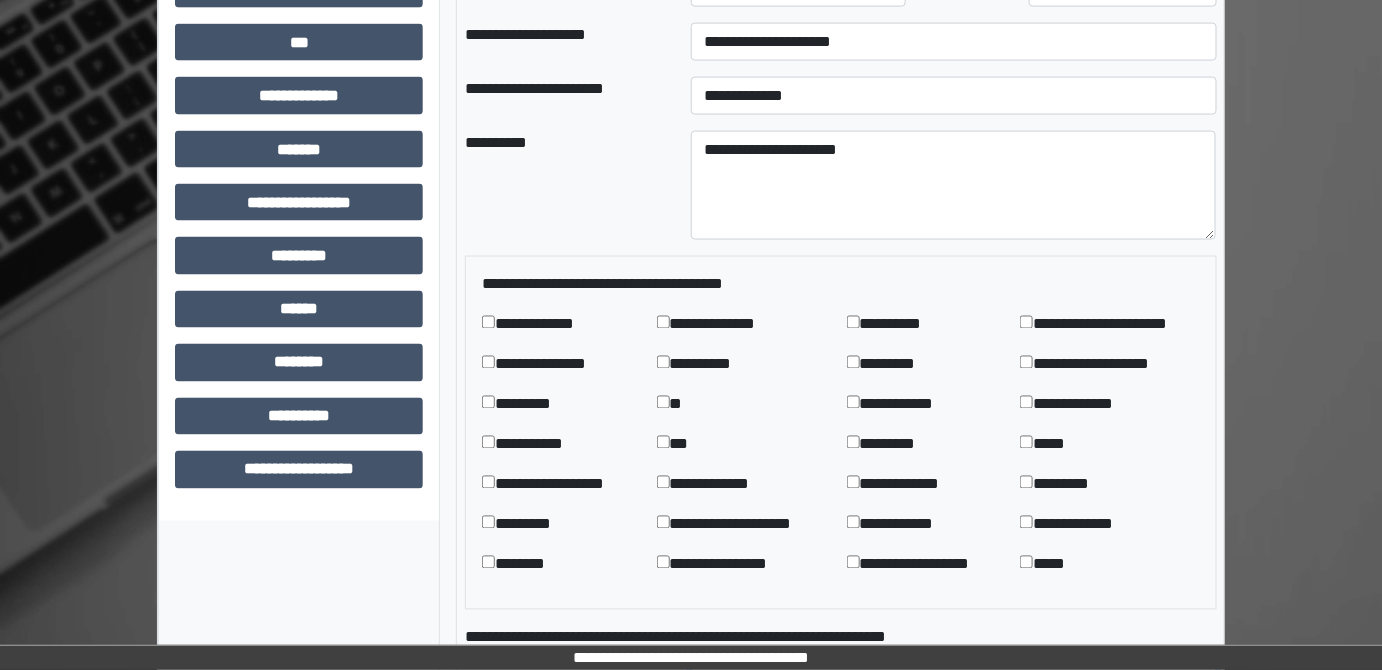 scroll, scrollTop: 832, scrollLeft: 0, axis: vertical 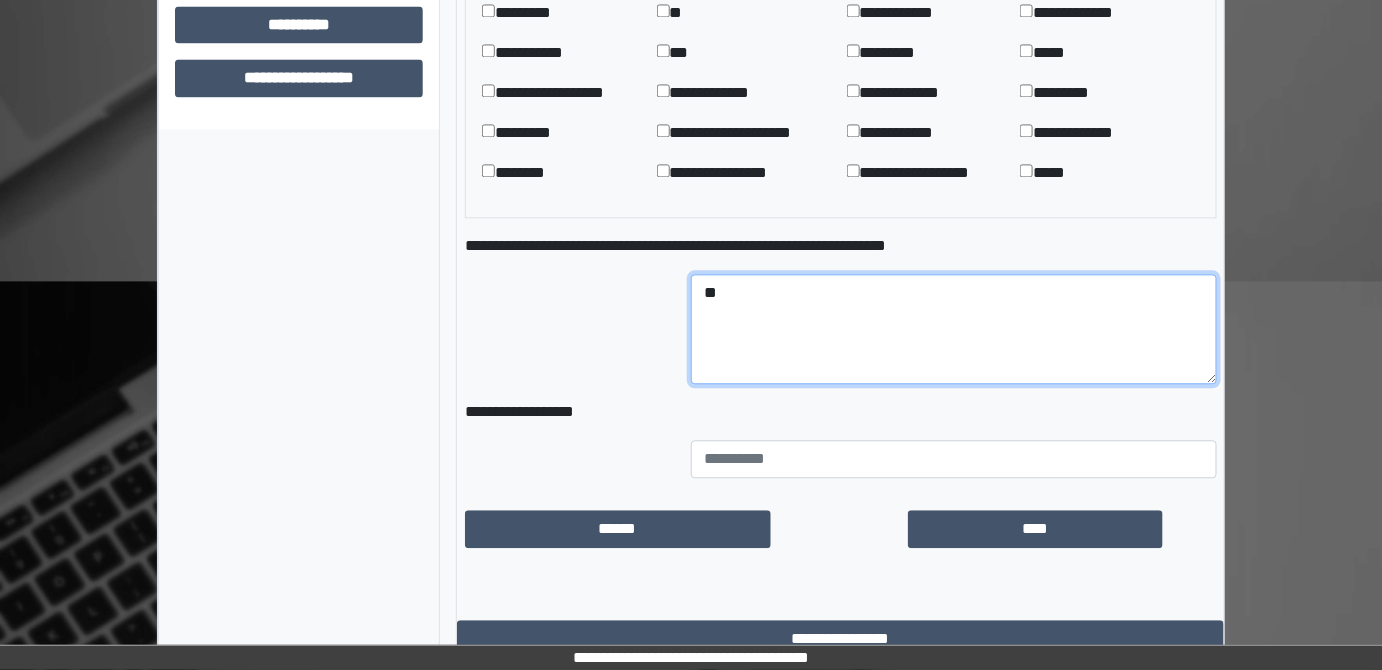 type on "**" 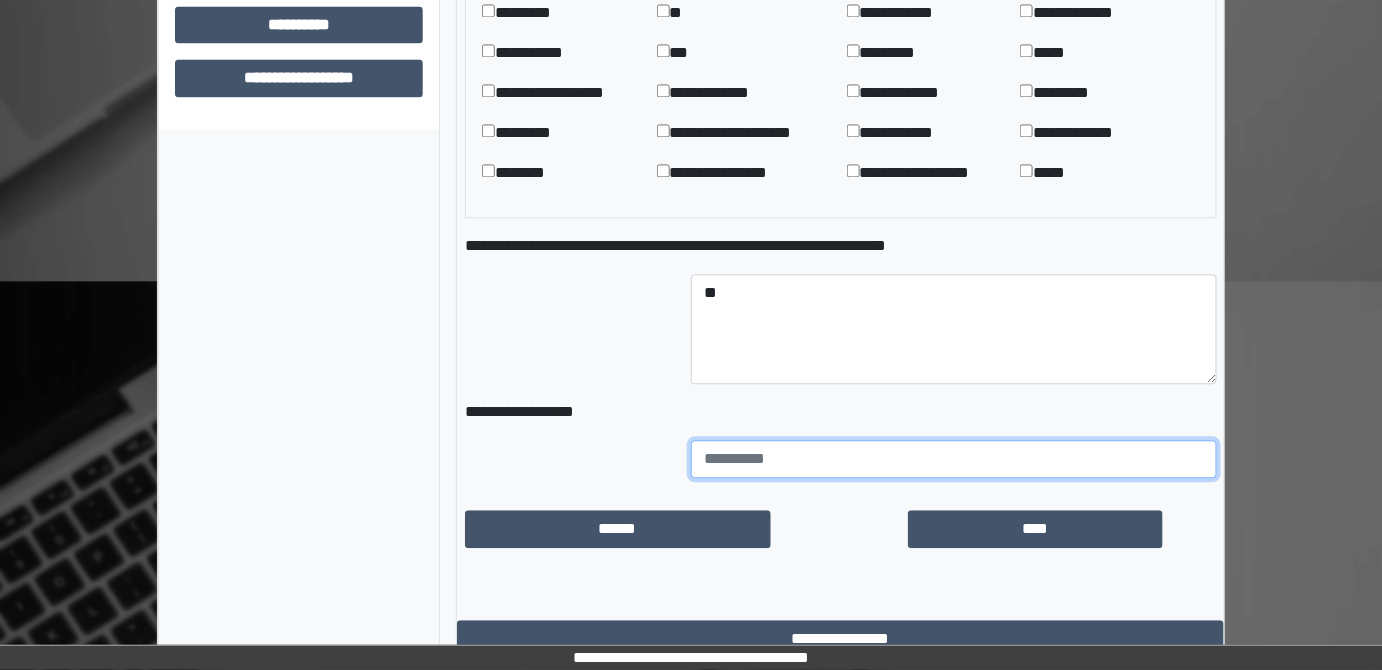 click at bounding box center [954, 459] 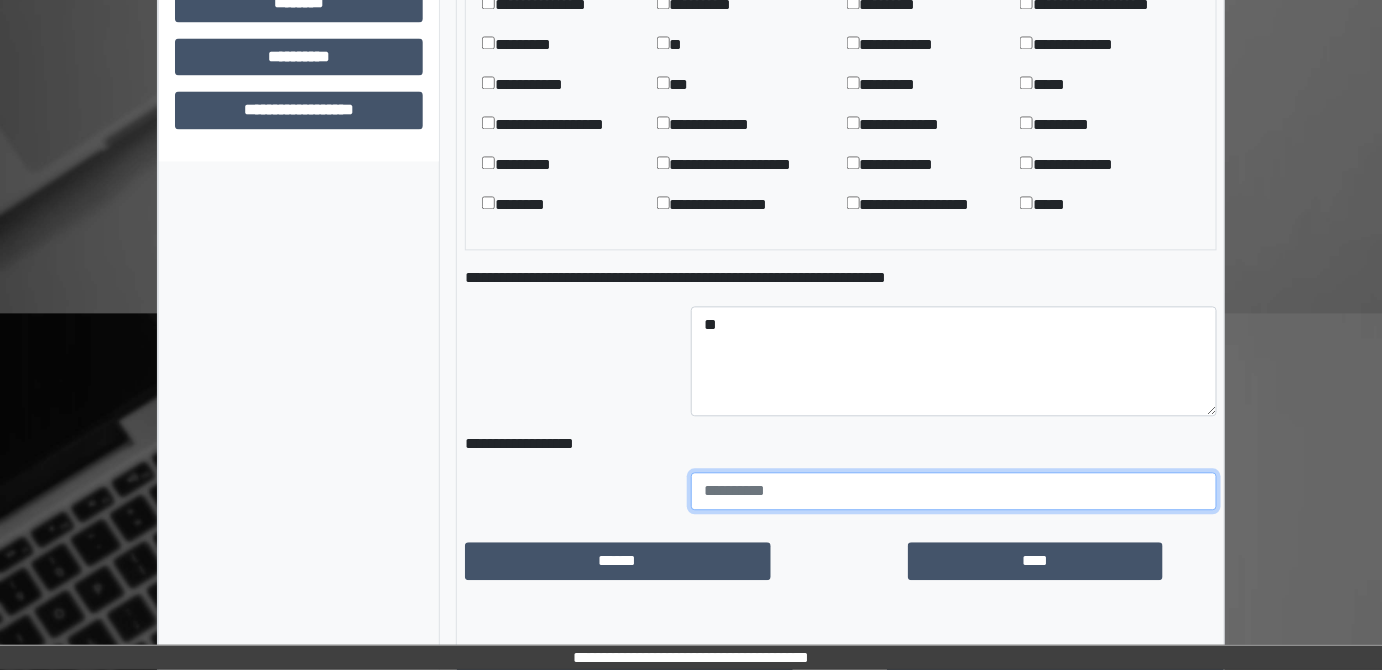 scroll, scrollTop: 1378, scrollLeft: 0, axis: vertical 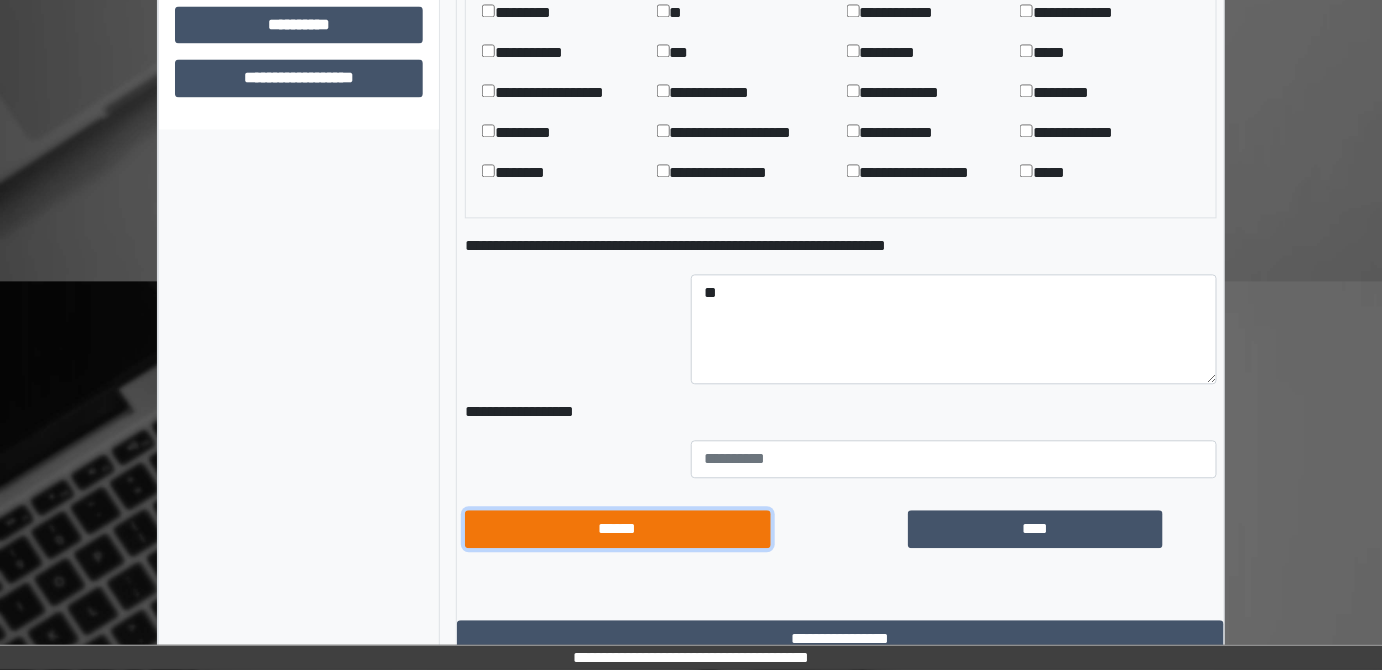 click on "******" at bounding box center [618, 528] 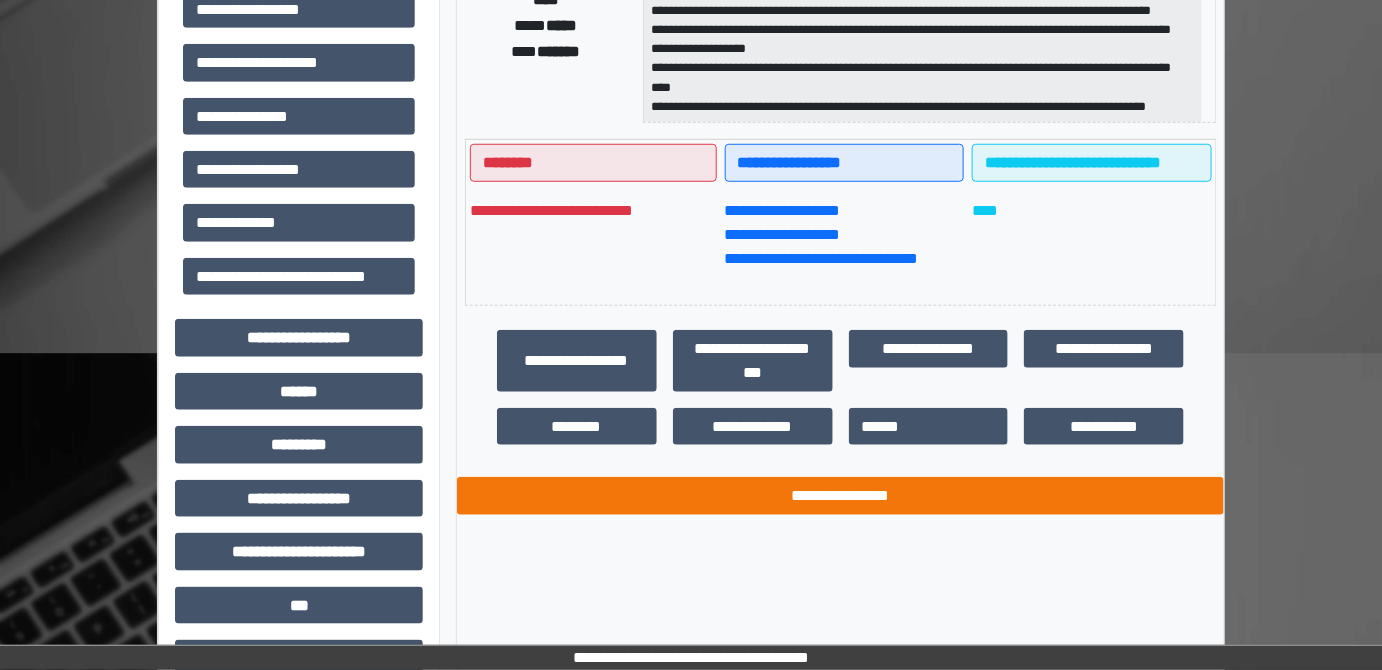 scroll, scrollTop: 454, scrollLeft: 0, axis: vertical 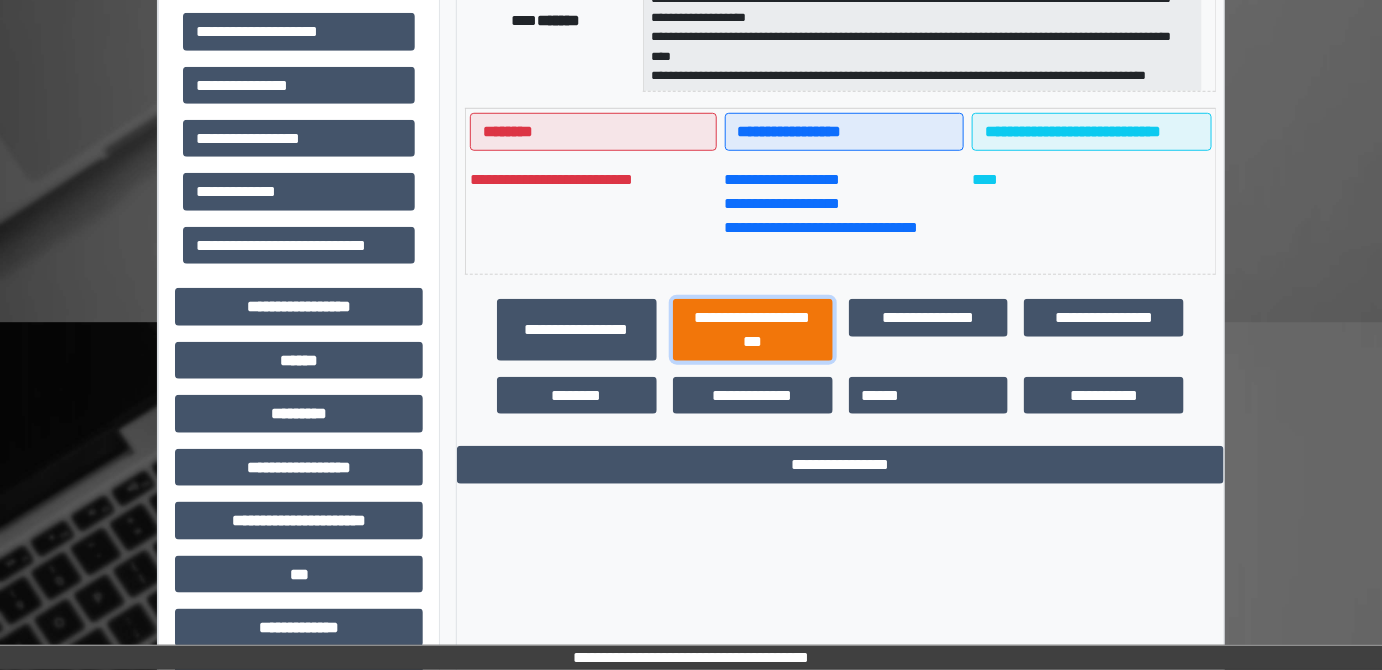 click on "**********" at bounding box center [753, 329] 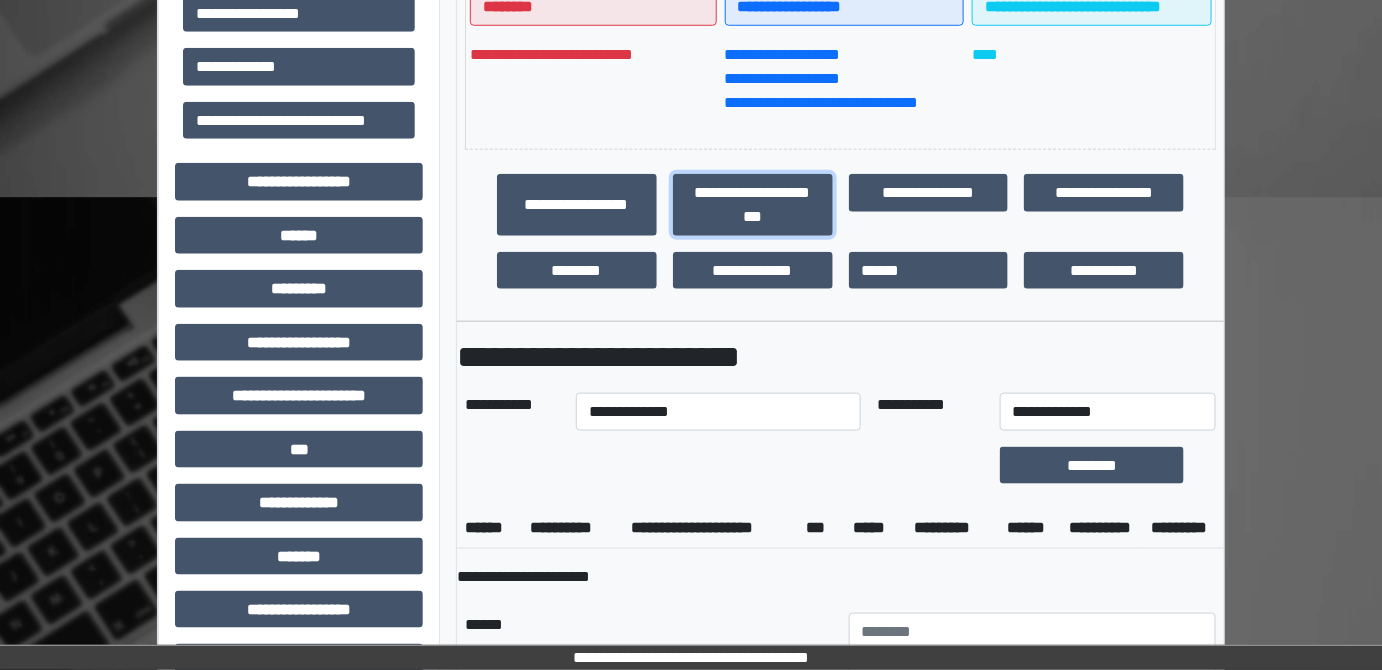 scroll, scrollTop: 818, scrollLeft: 0, axis: vertical 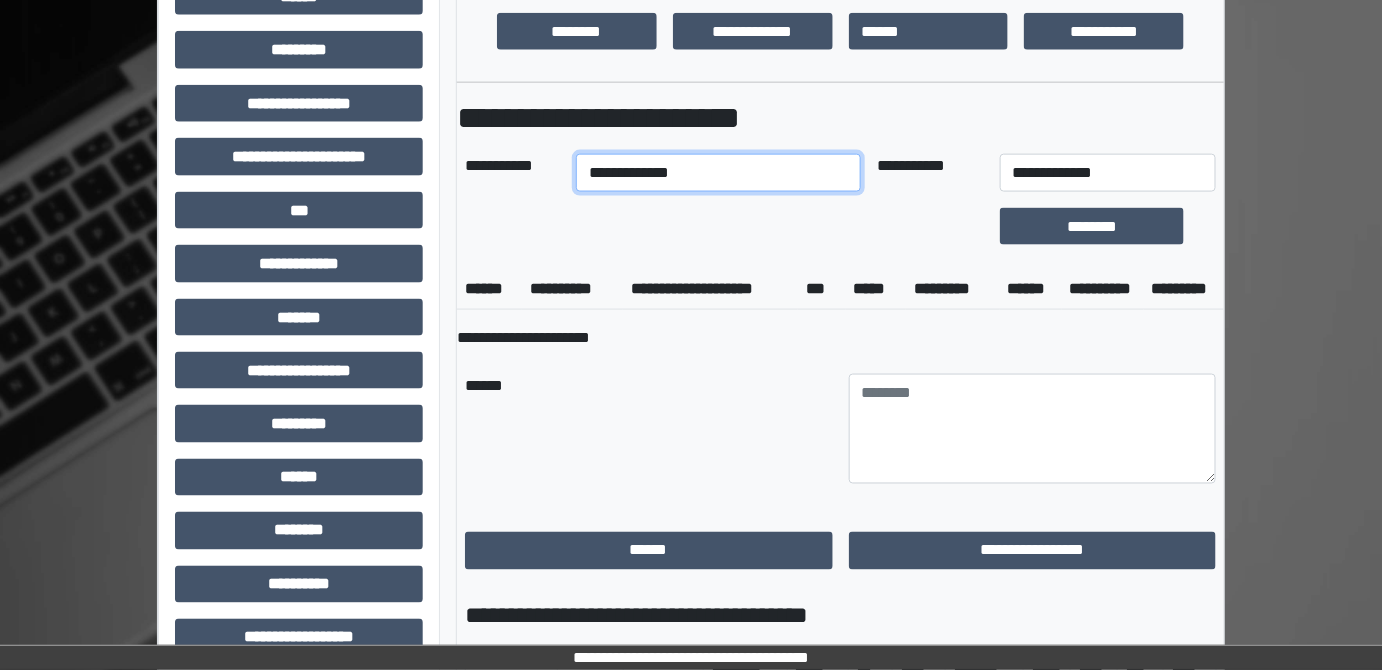 click on "**********" at bounding box center (718, 173) 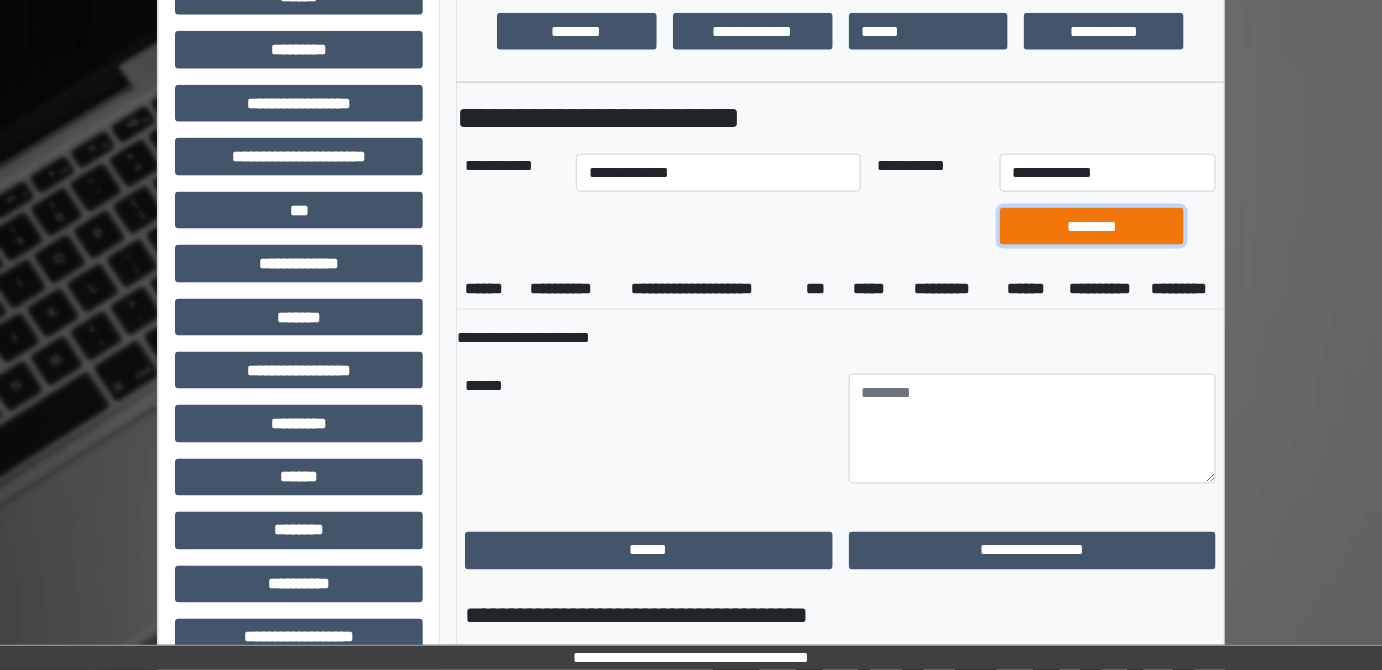 click on "********" at bounding box center (1092, 226) 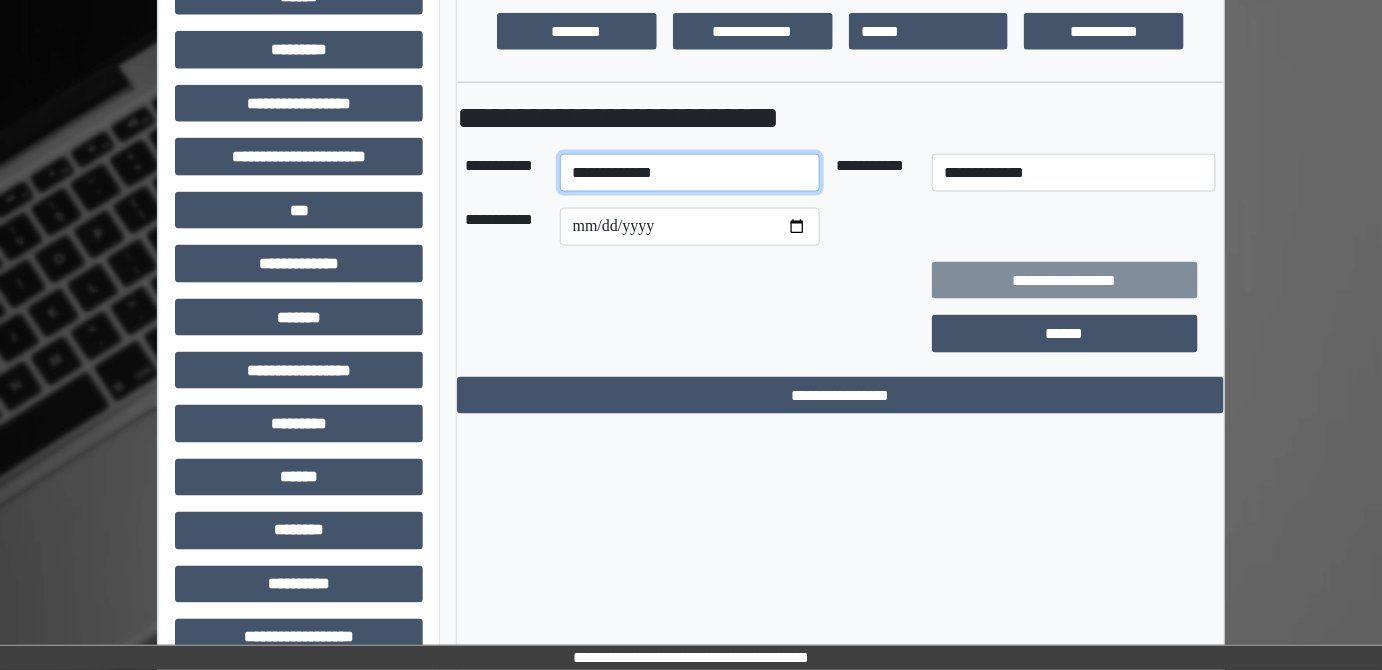 click on "**********" at bounding box center [690, 173] 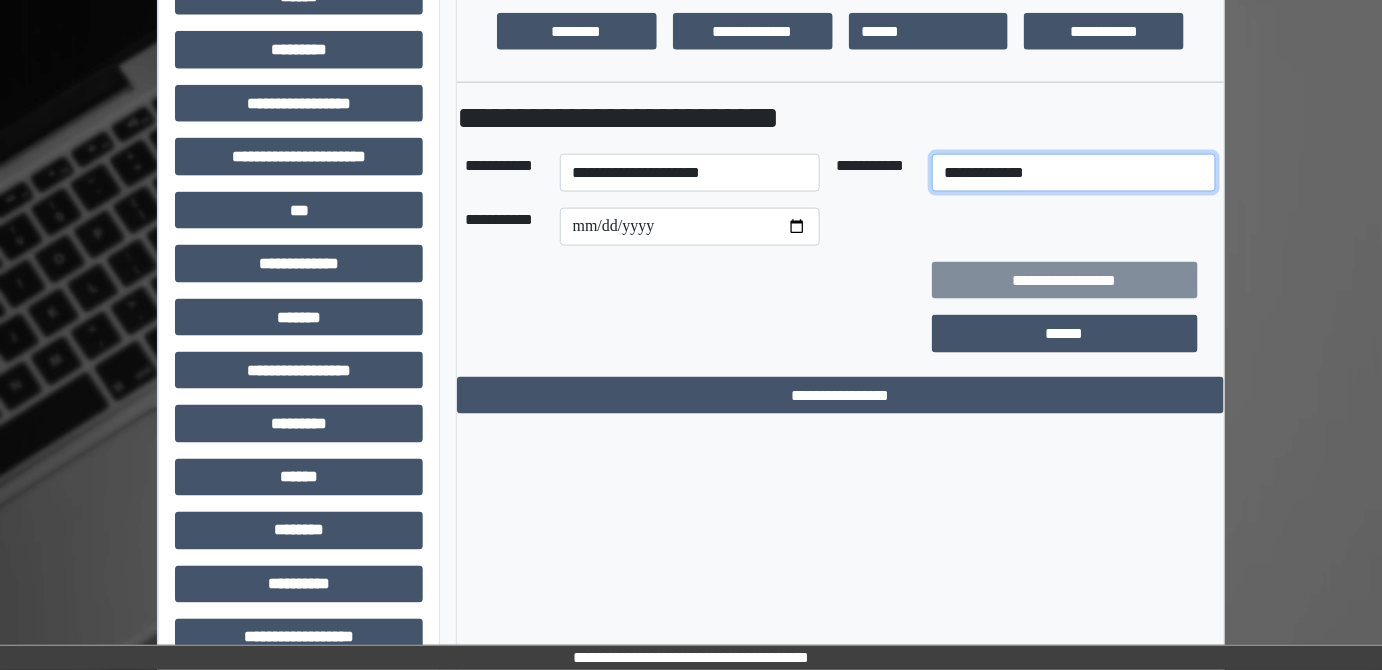 click on "**********" at bounding box center [1074, 173] 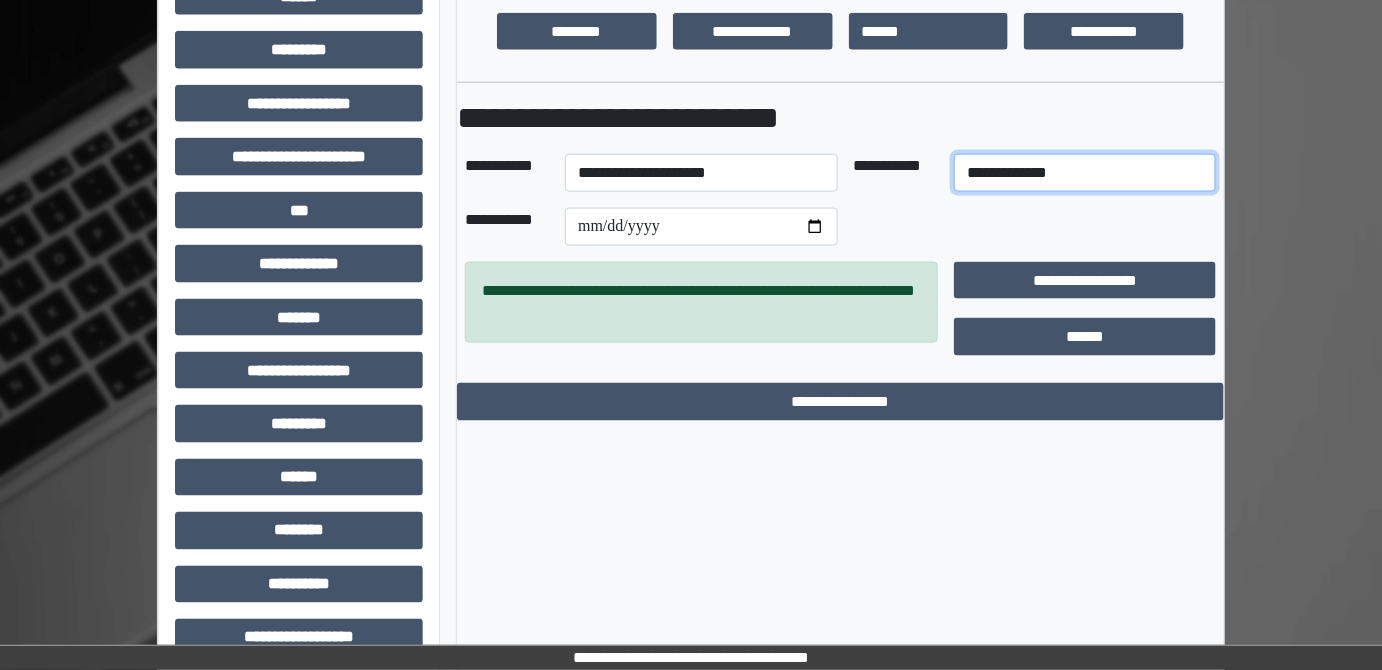 click on "**********" at bounding box center [1085, 173] 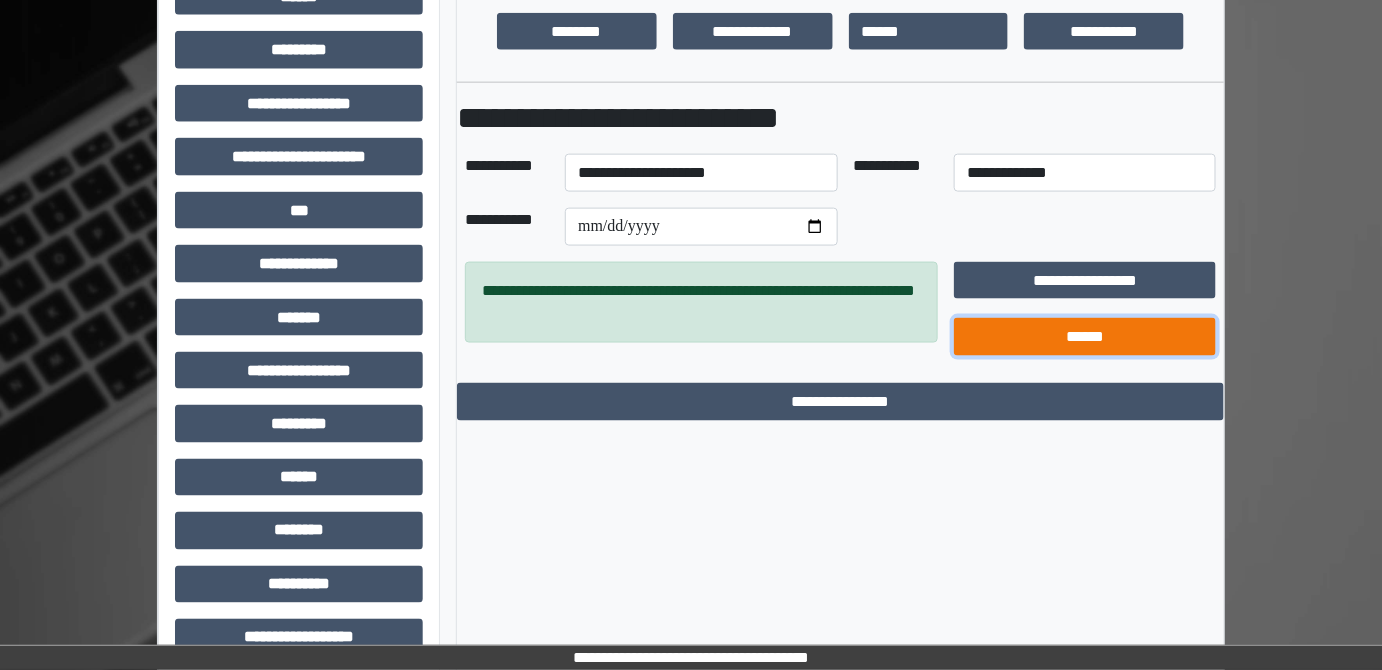 click on "******" at bounding box center (1085, 336) 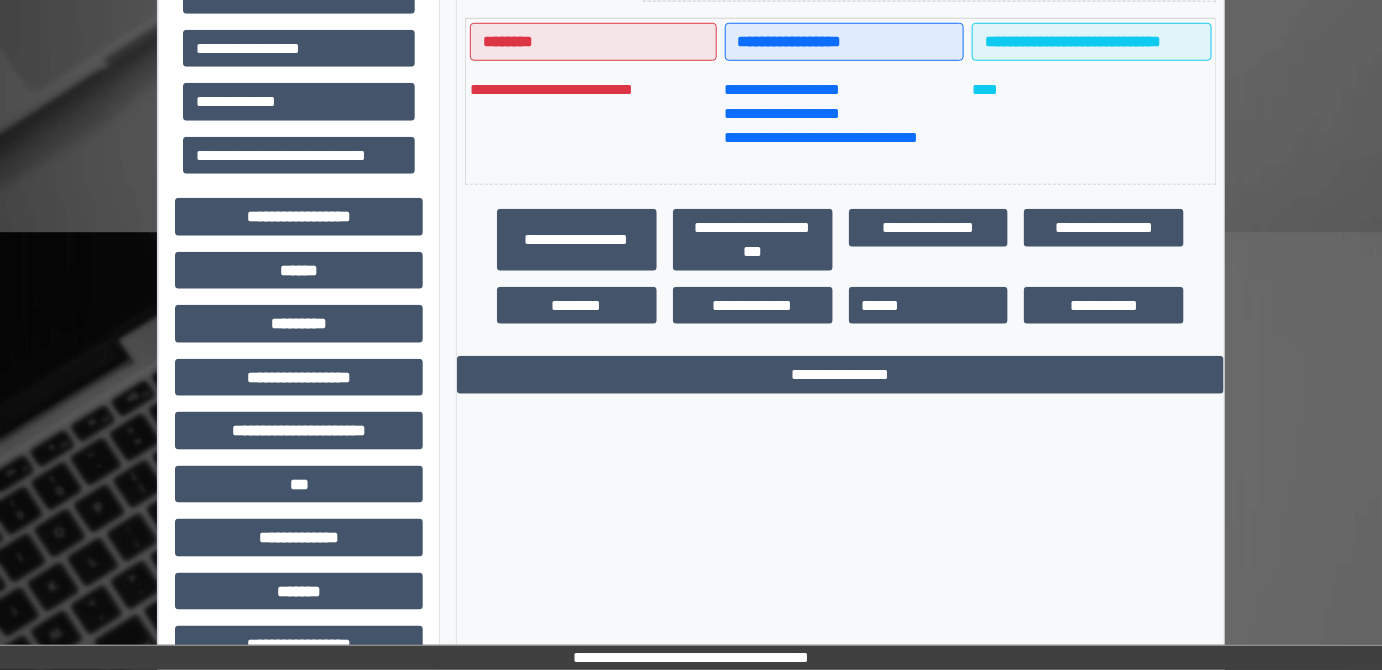 scroll, scrollTop: 363, scrollLeft: 0, axis: vertical 